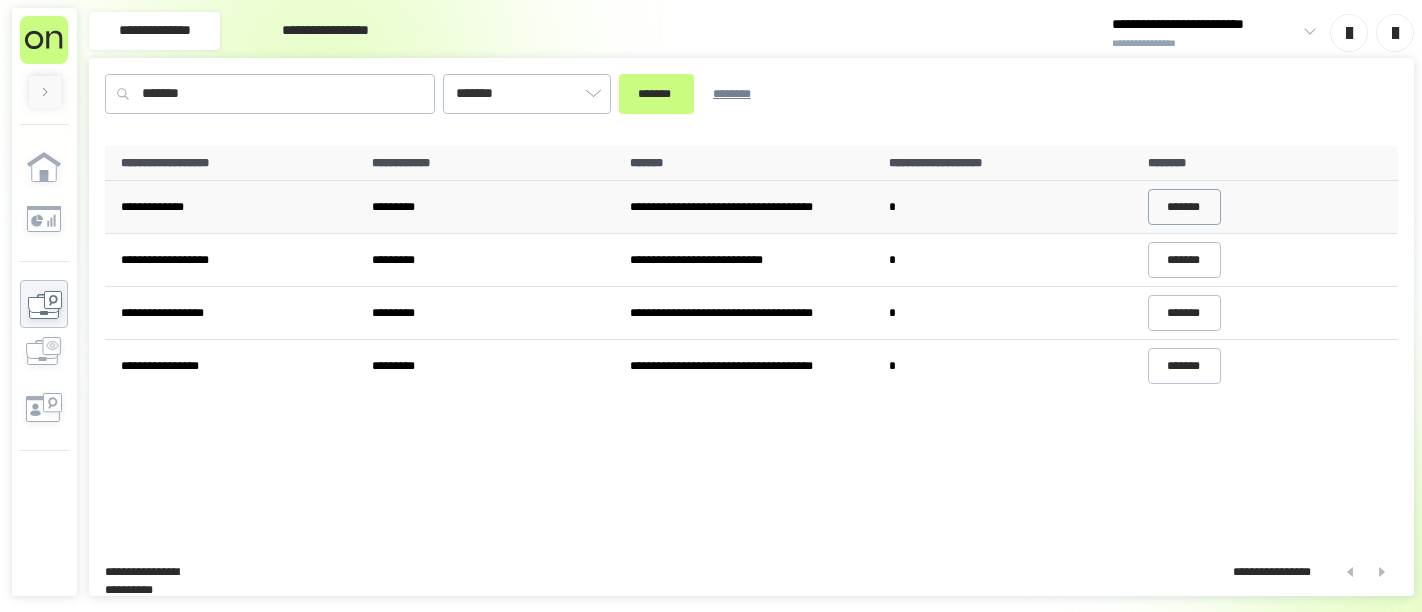 scroll, scrollTop: 0, scrollLeft: 0, axis: both 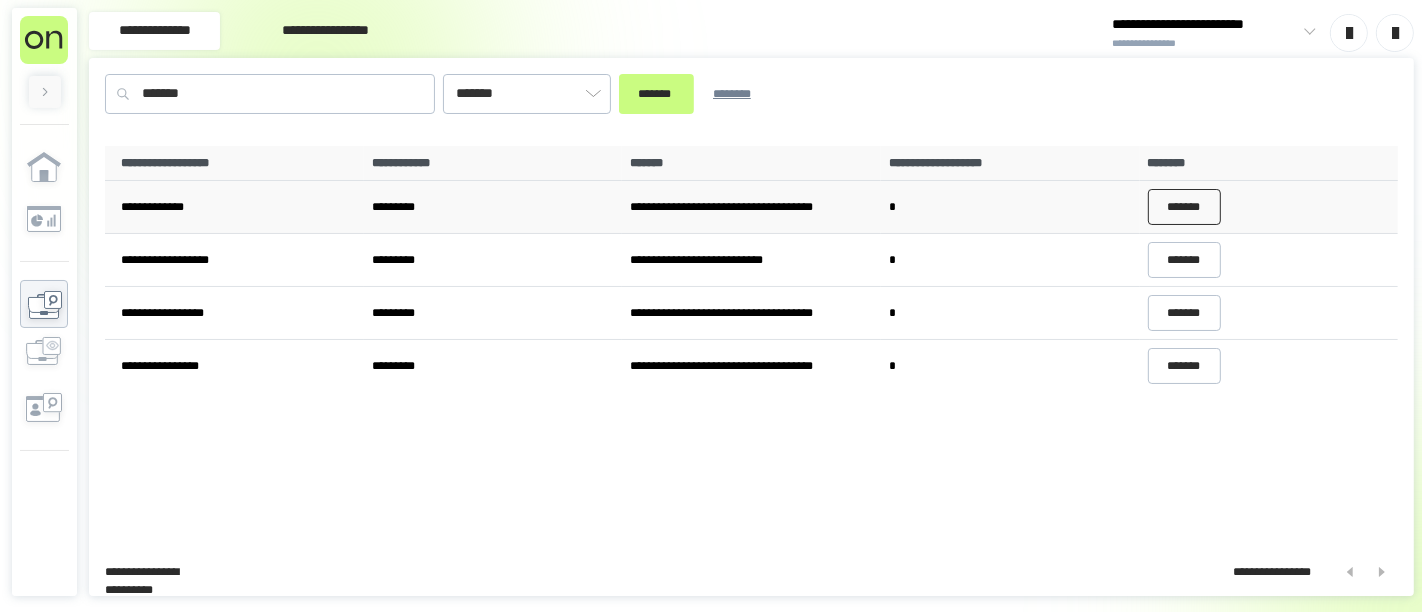 click on "*******" at bounding box center [1185, 207] 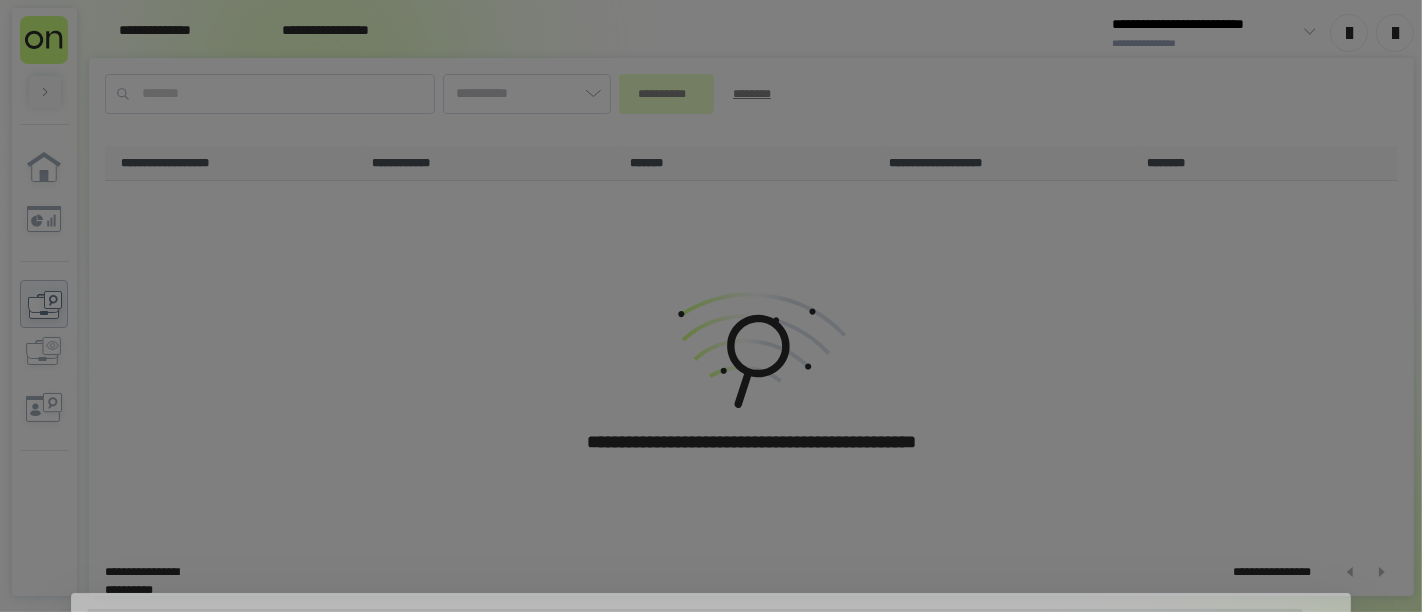 type on "*******" 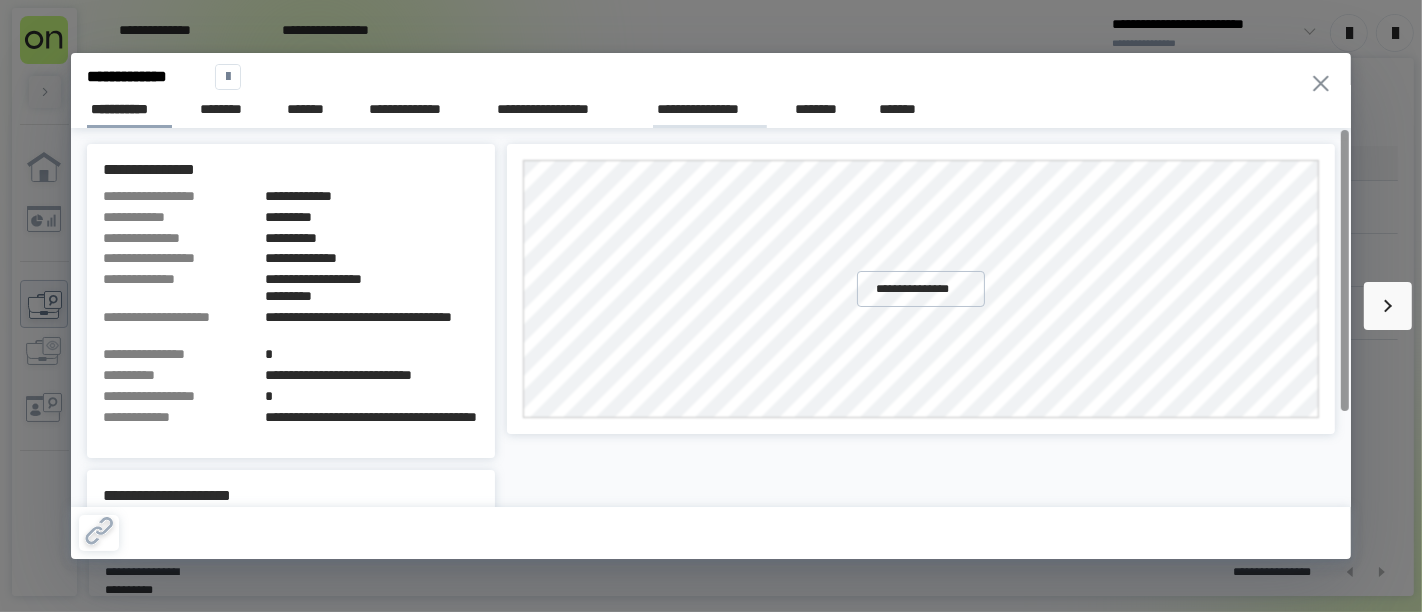 click on "**********" at bounding box center [710, 109] 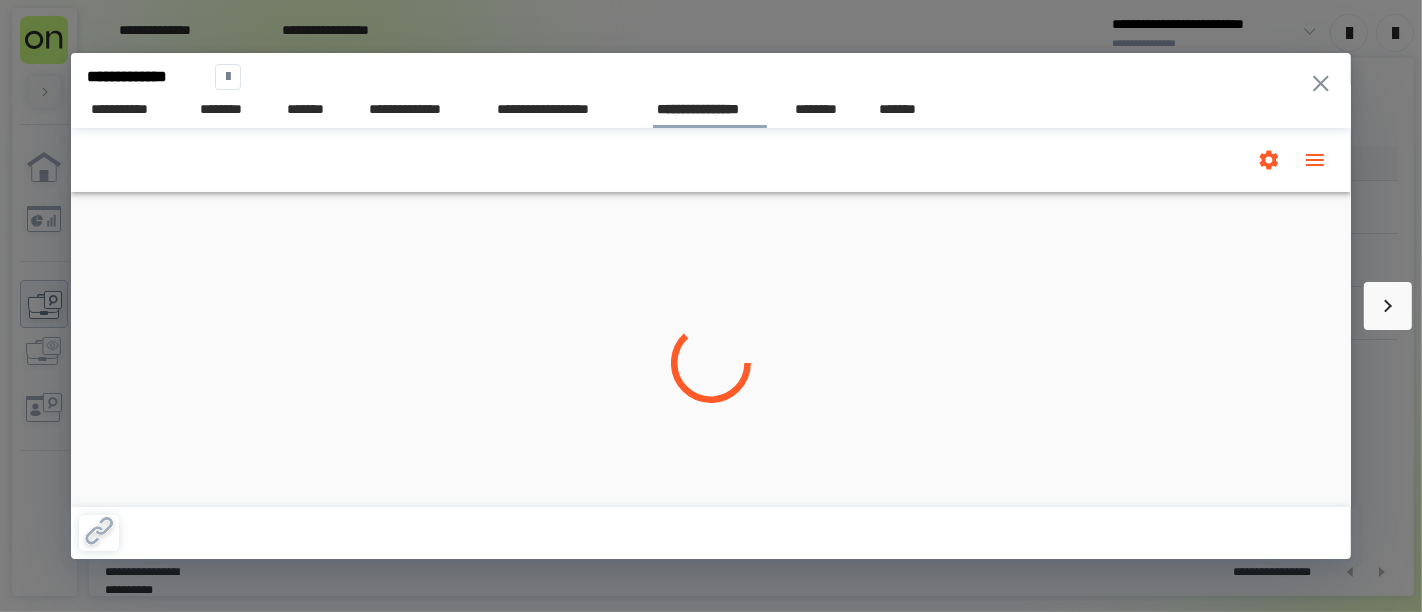 scroll, scrollTop: 0, scrollLeft: 0, axis: both 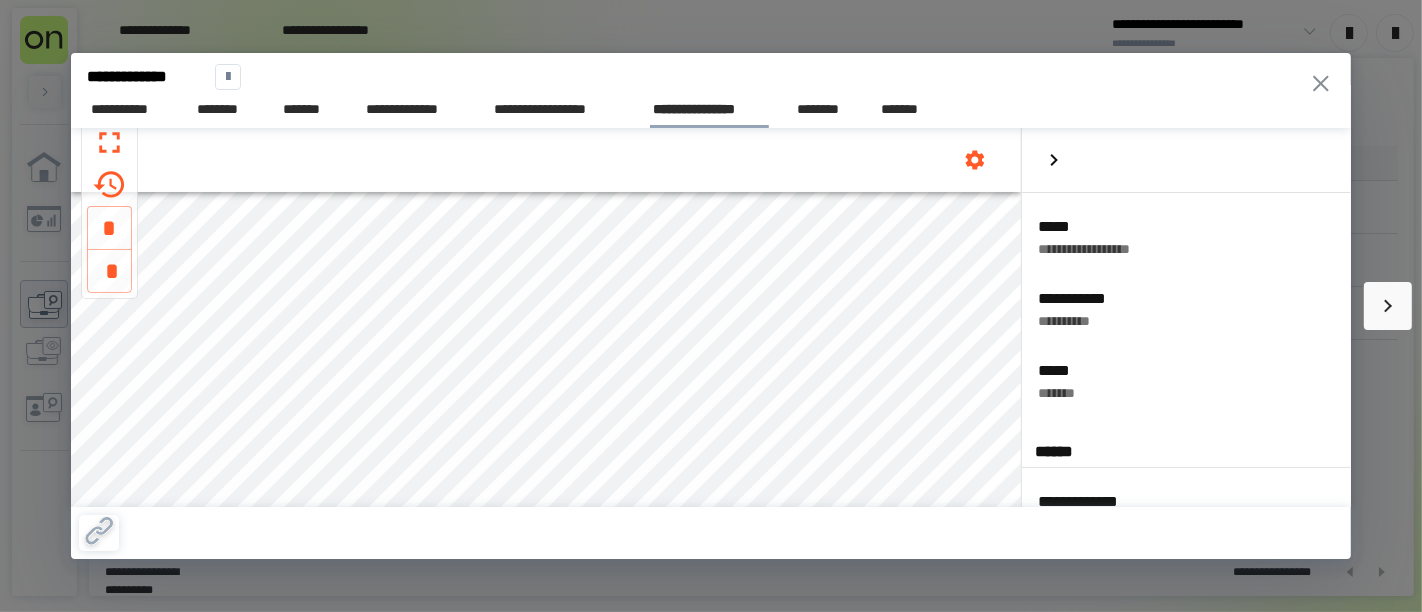 click 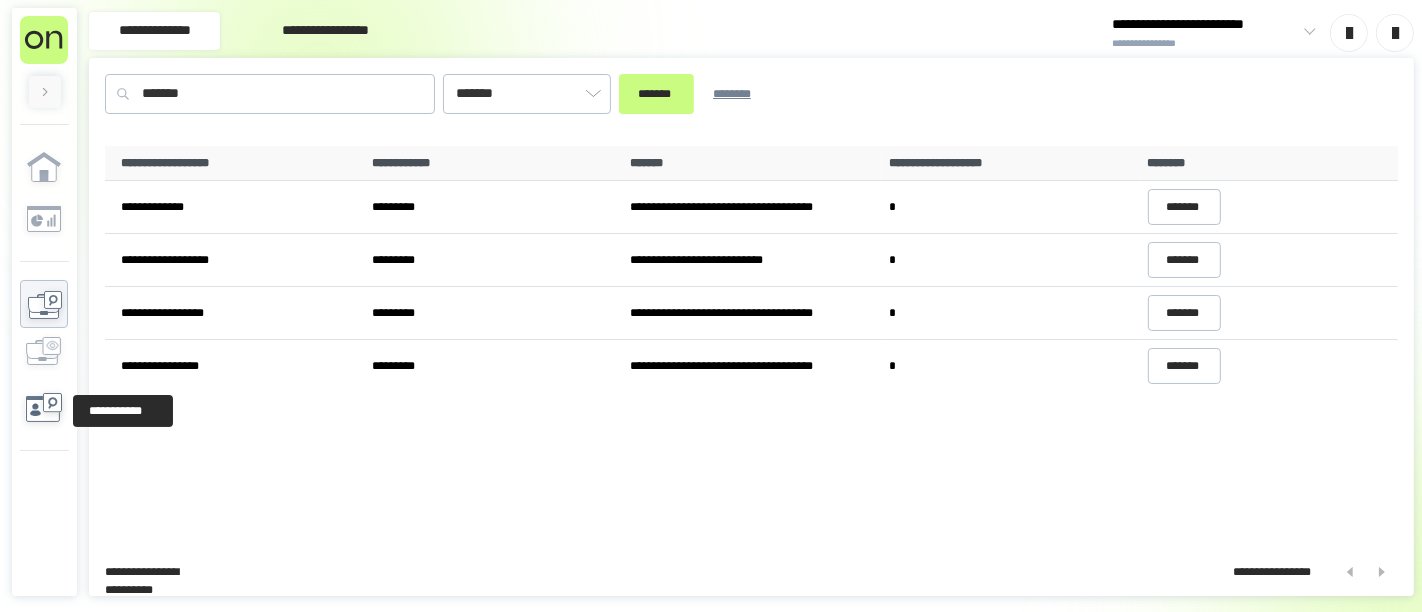 click 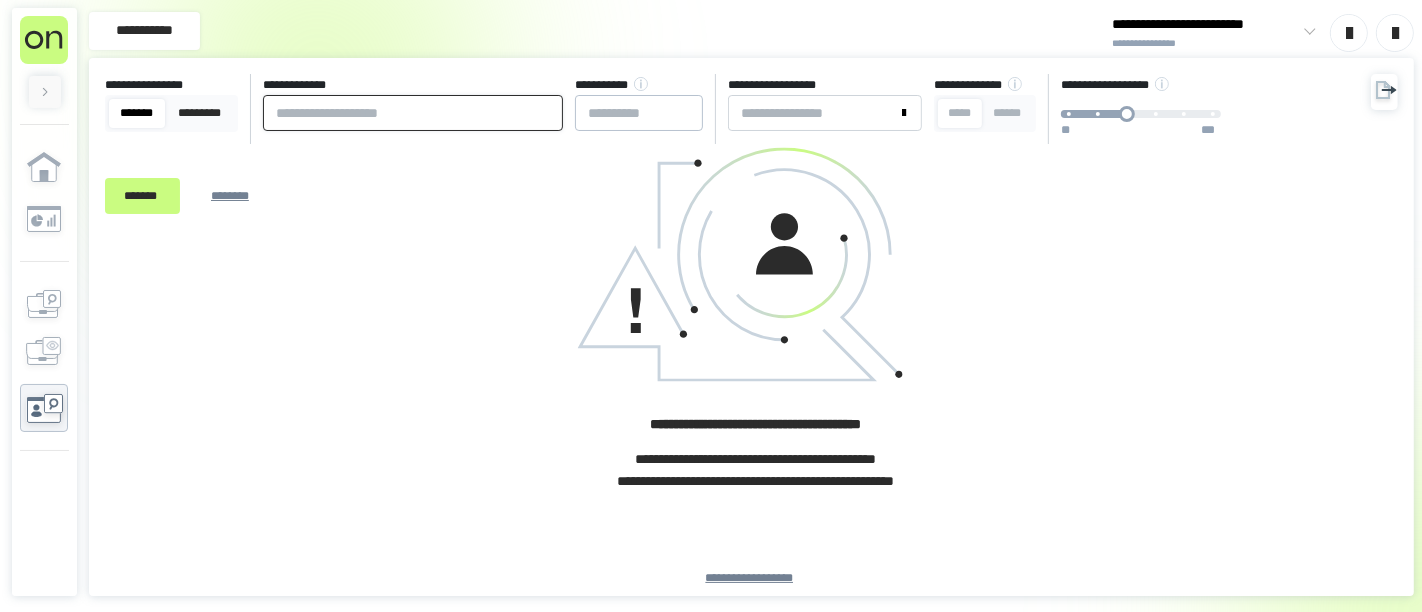click at bounding box center [413, 113] 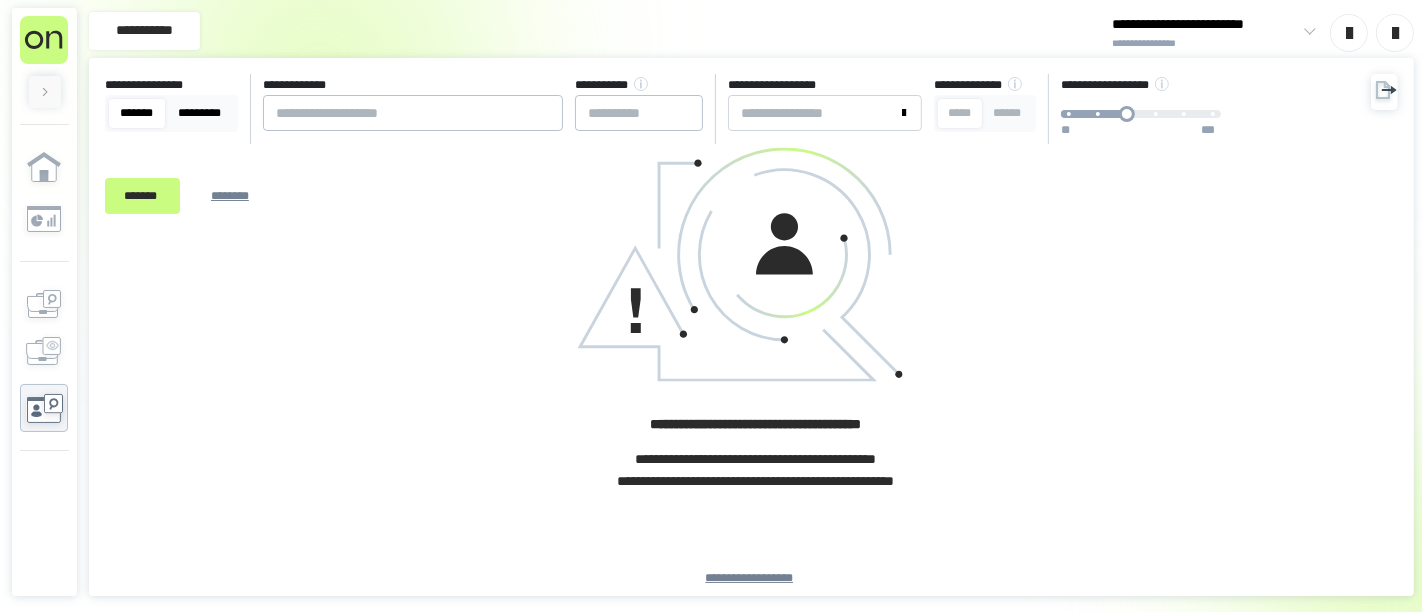 click on "*********" at bounding box center [200, 113] 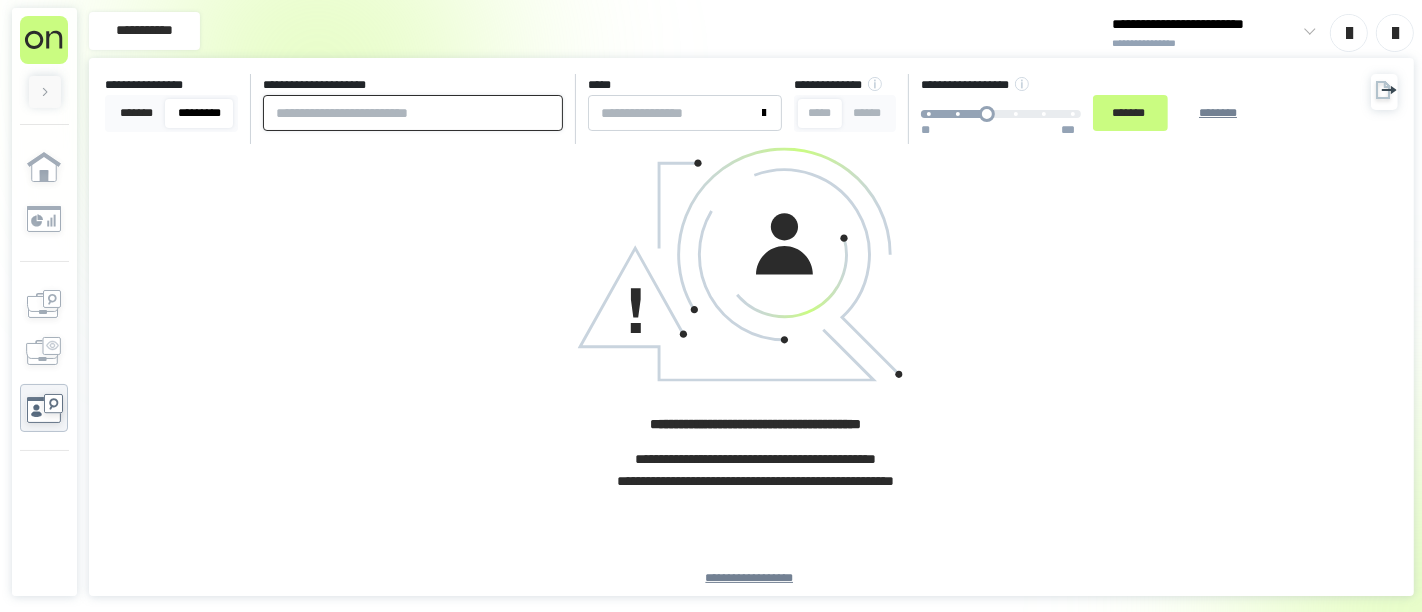 click at bounding box center [413, 113] 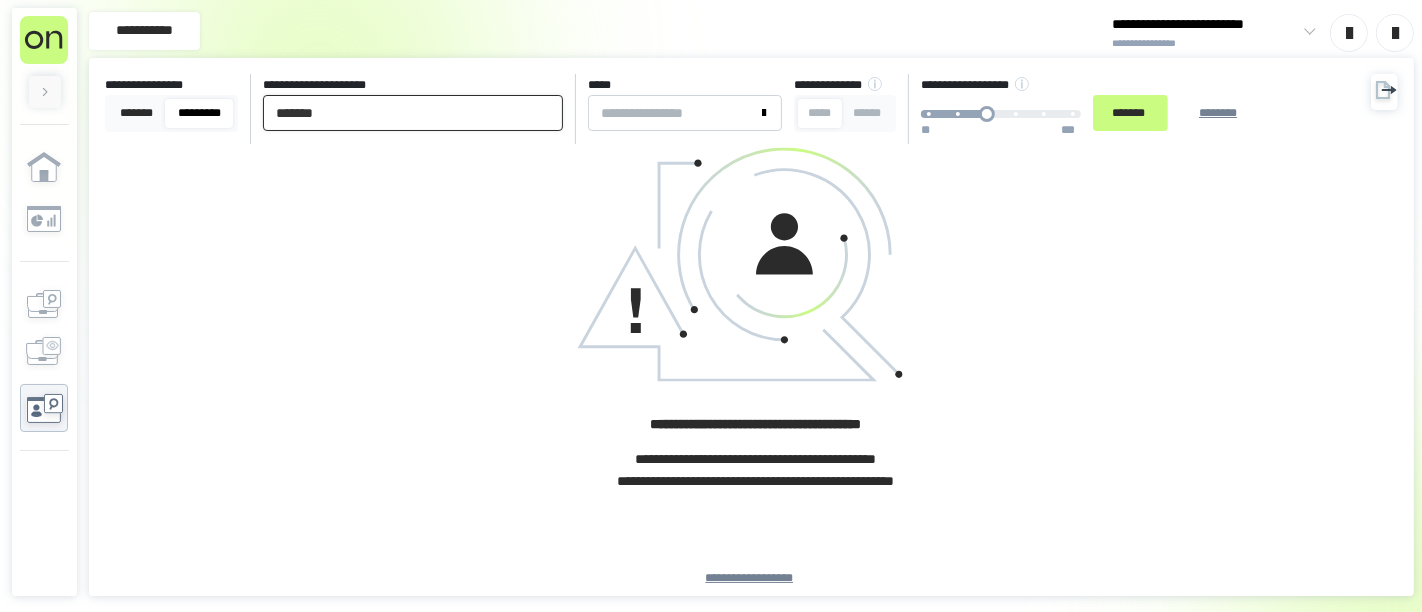 click on "*******" at bounding box center (1130, 113) 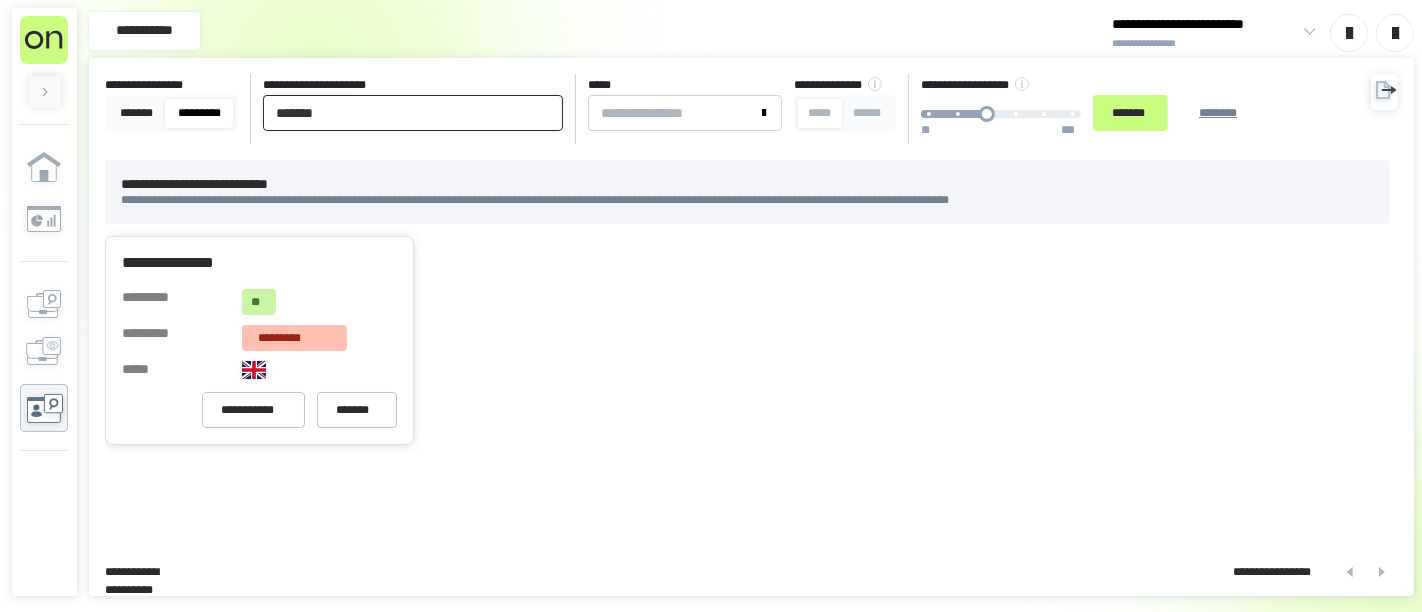 click on "*******" at bounding box center (413, 113) 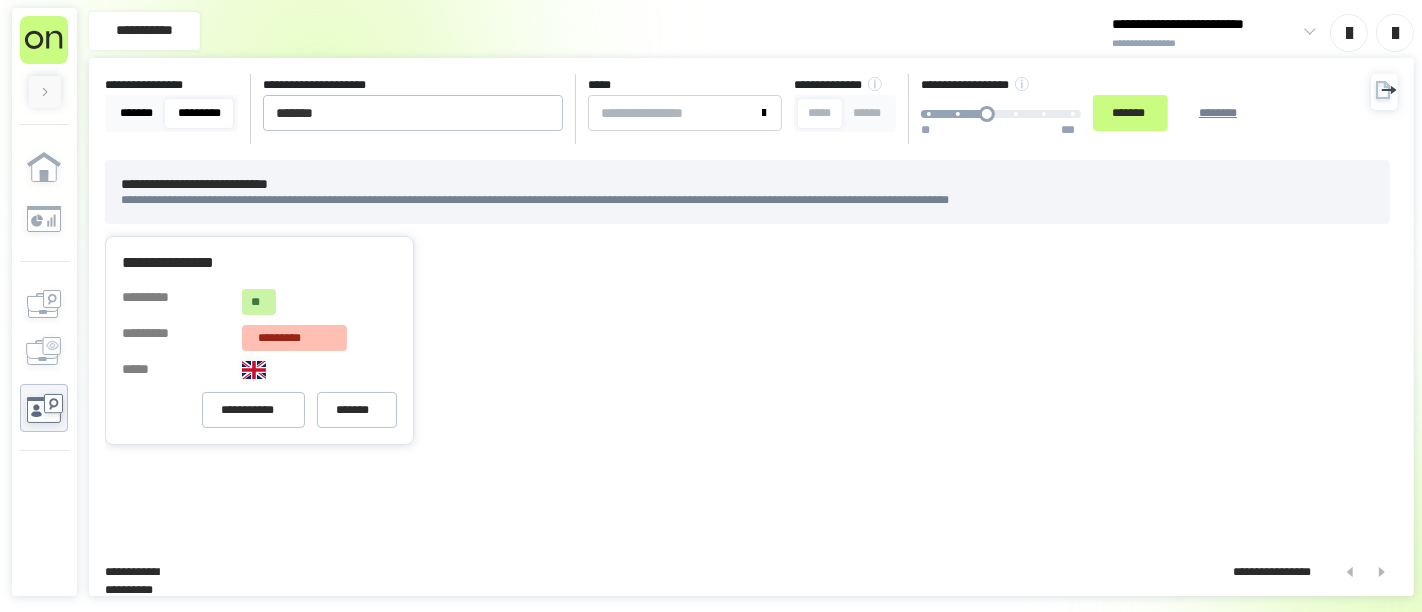 click on "*******" at bounding box center (137, 113) 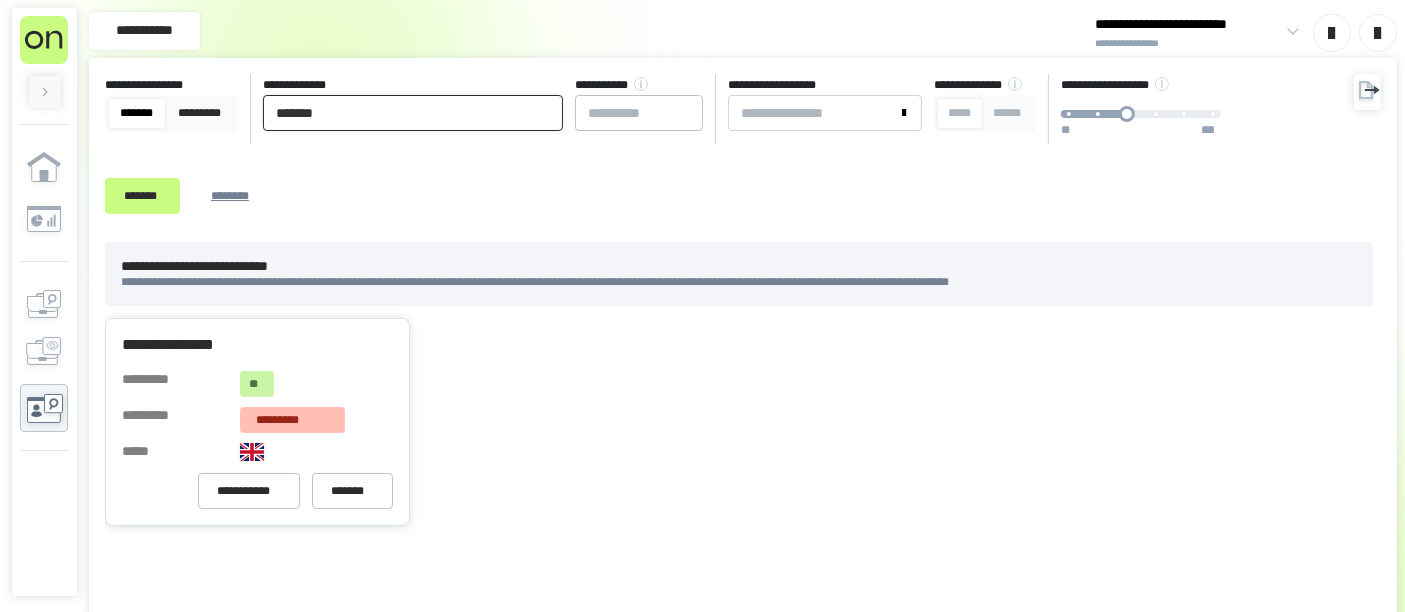 click on "*******" at bounding box center [413, 113] 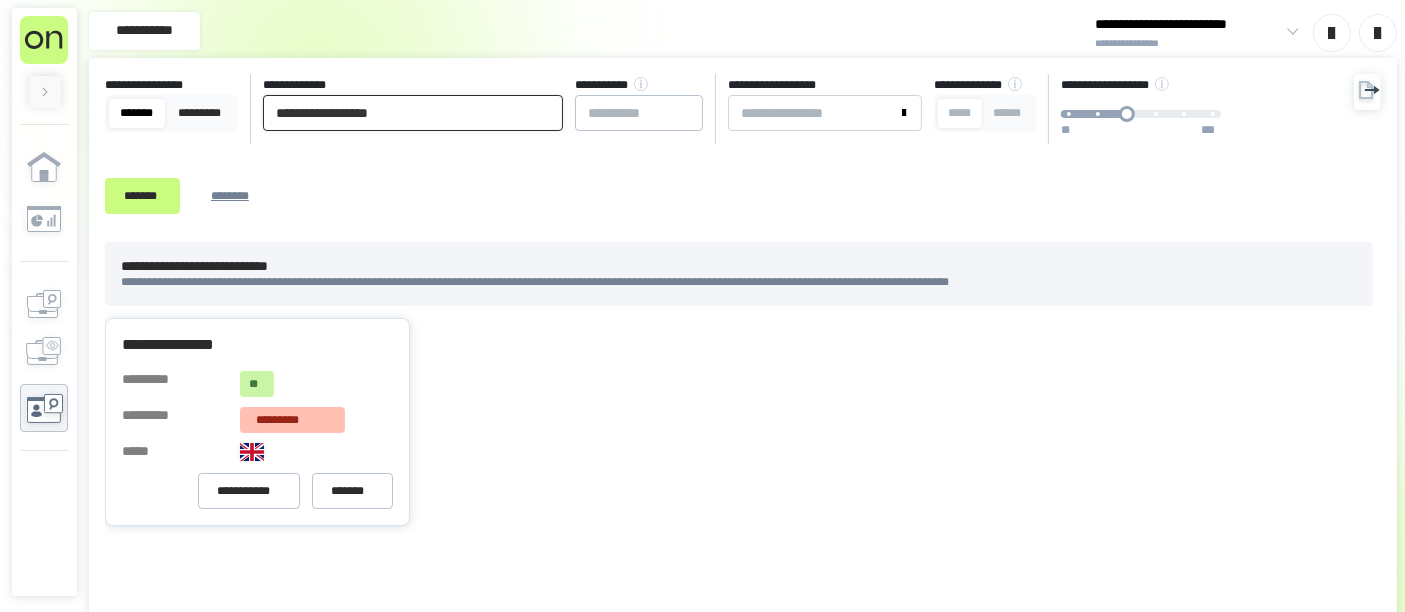 type on "**********" 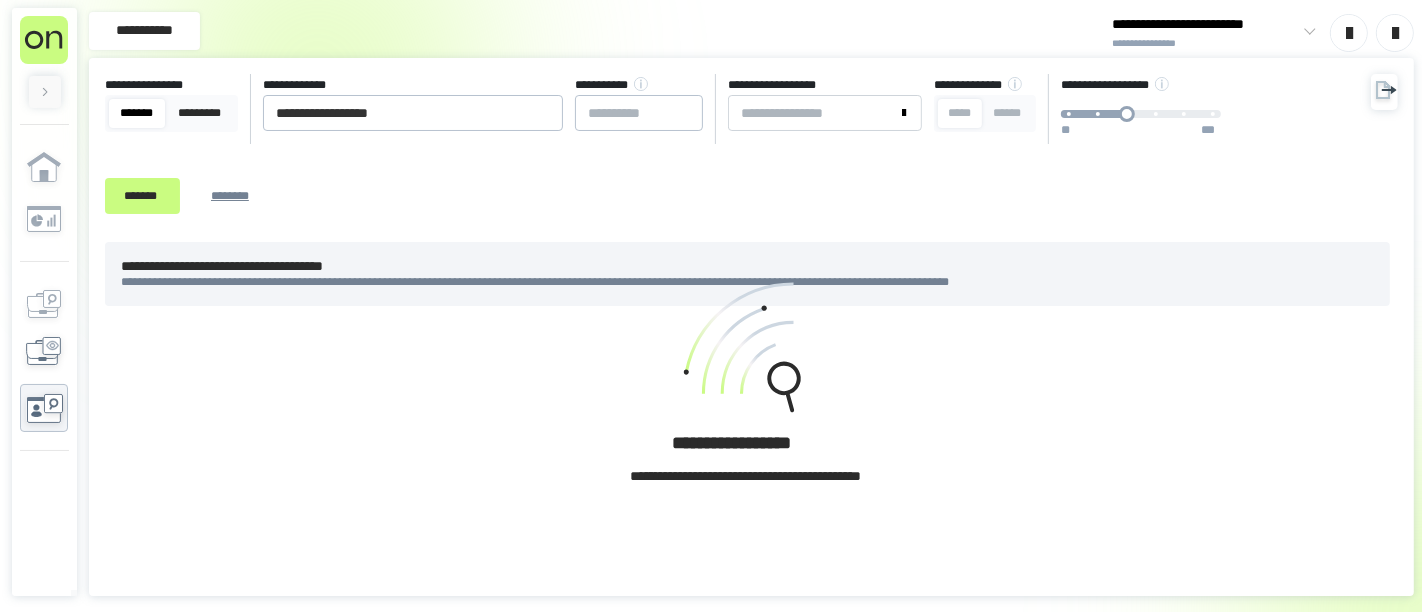 click 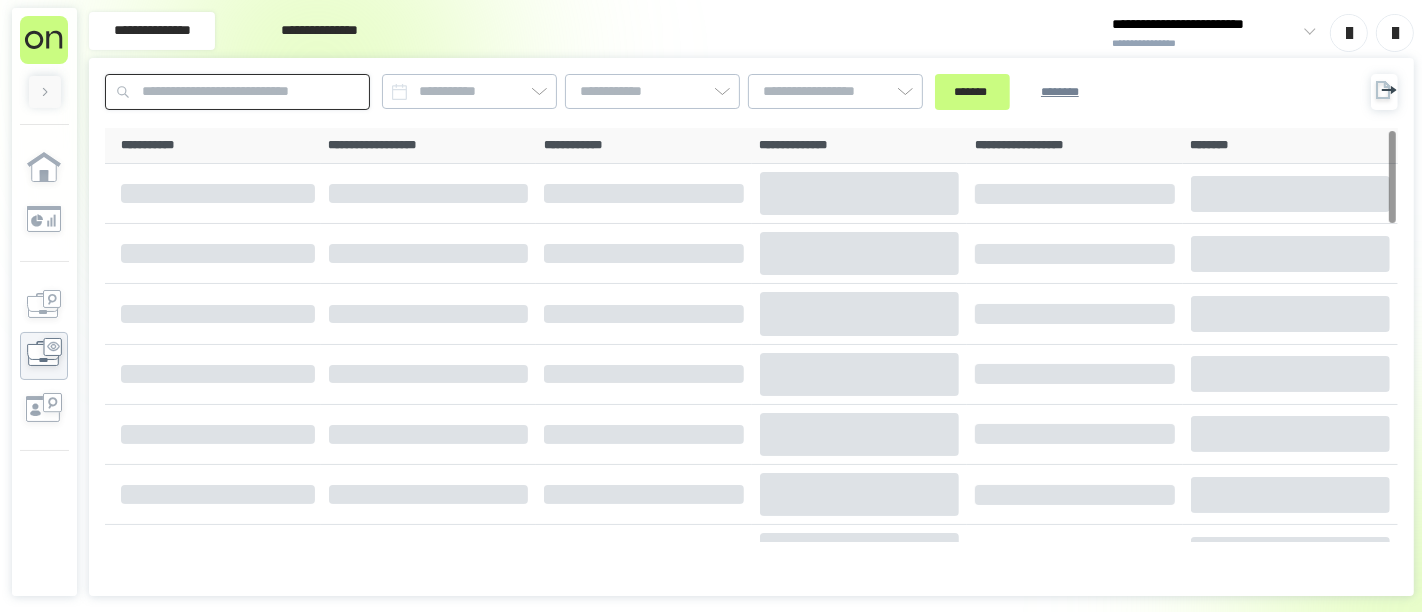 click at bounding box center [237, 92] 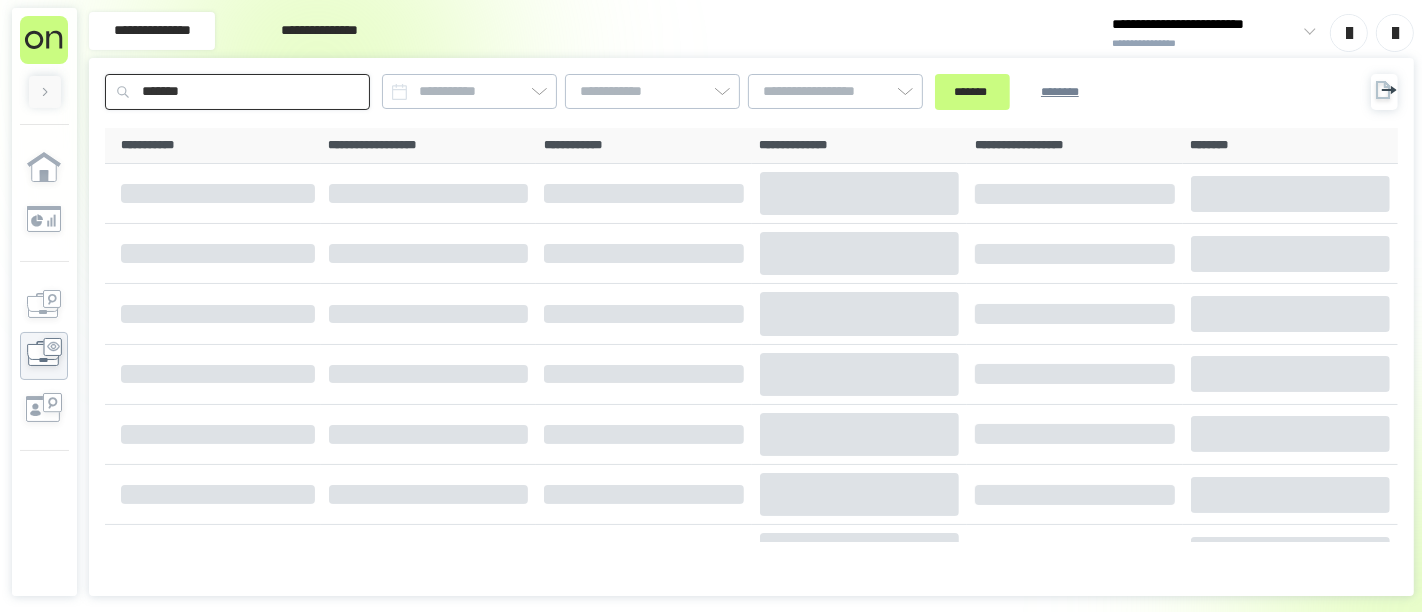 type on "*******" 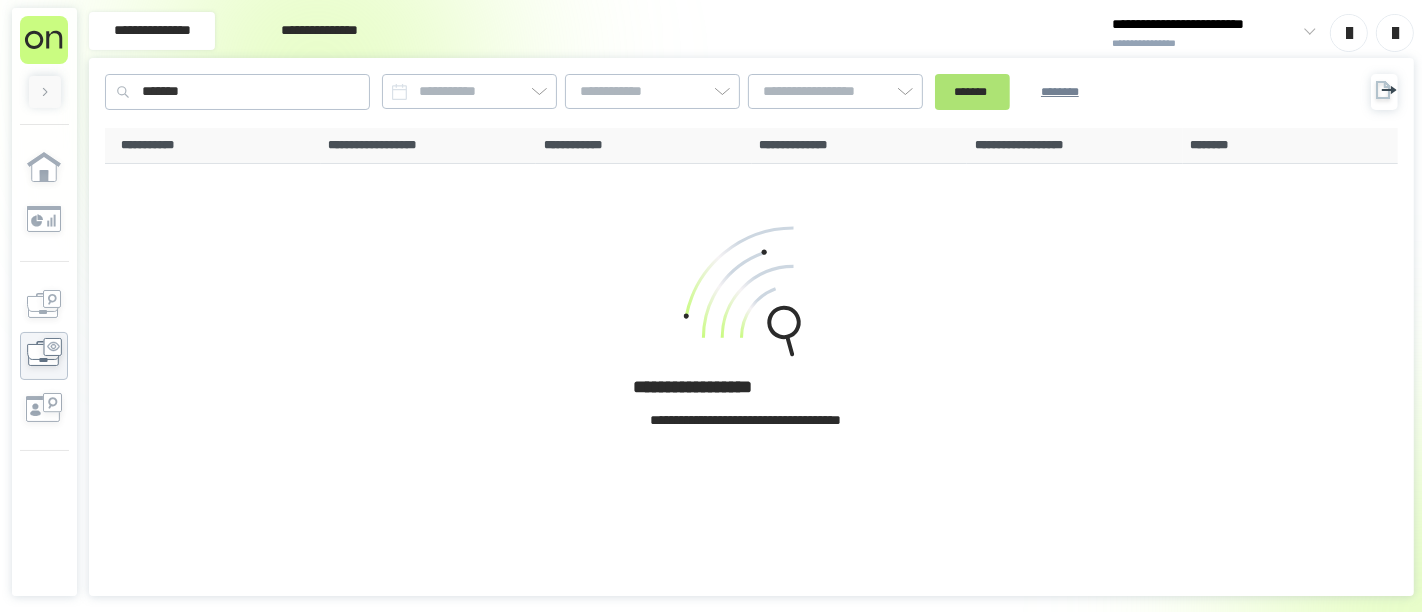 click on "*******" at bounding box center [972, 91] 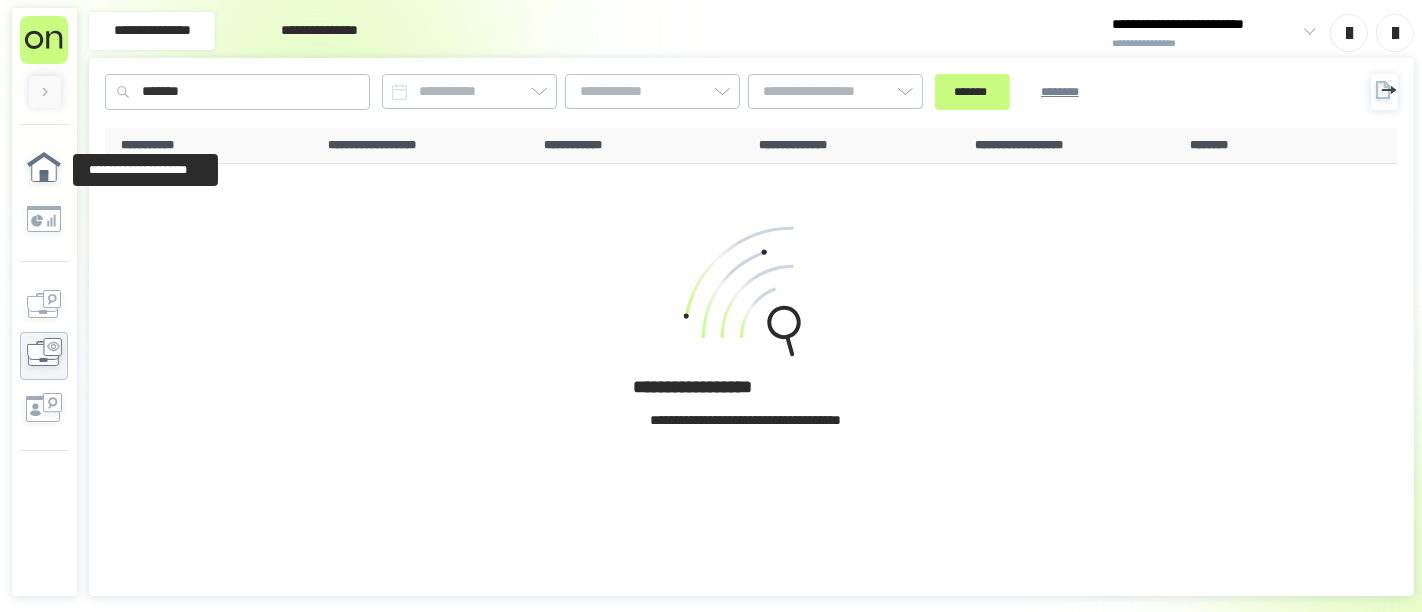 click 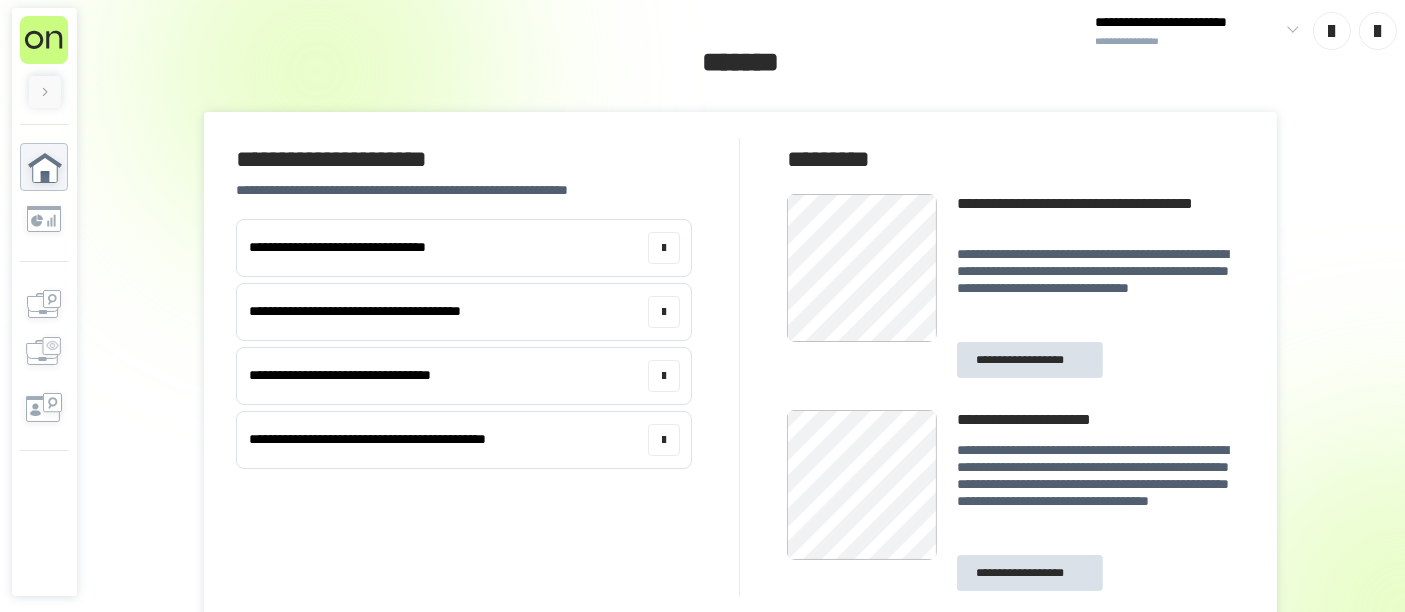 click at bounding box center (45, 92) 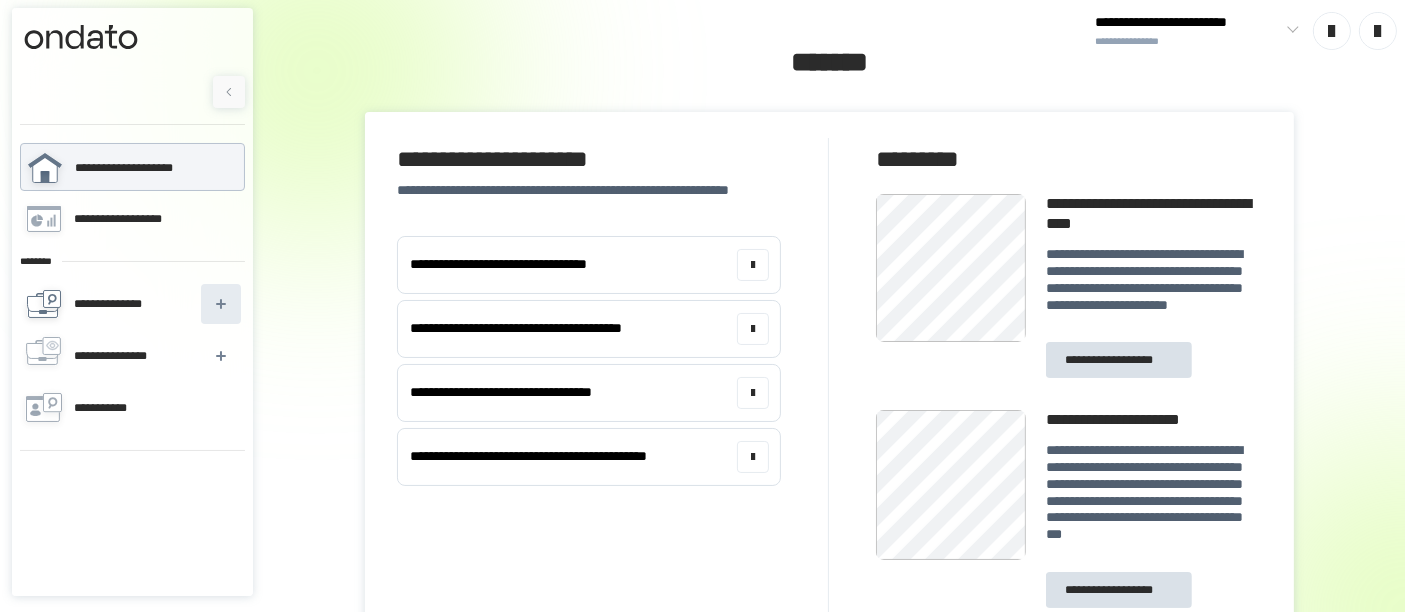 click at bounding box center (221, 304) 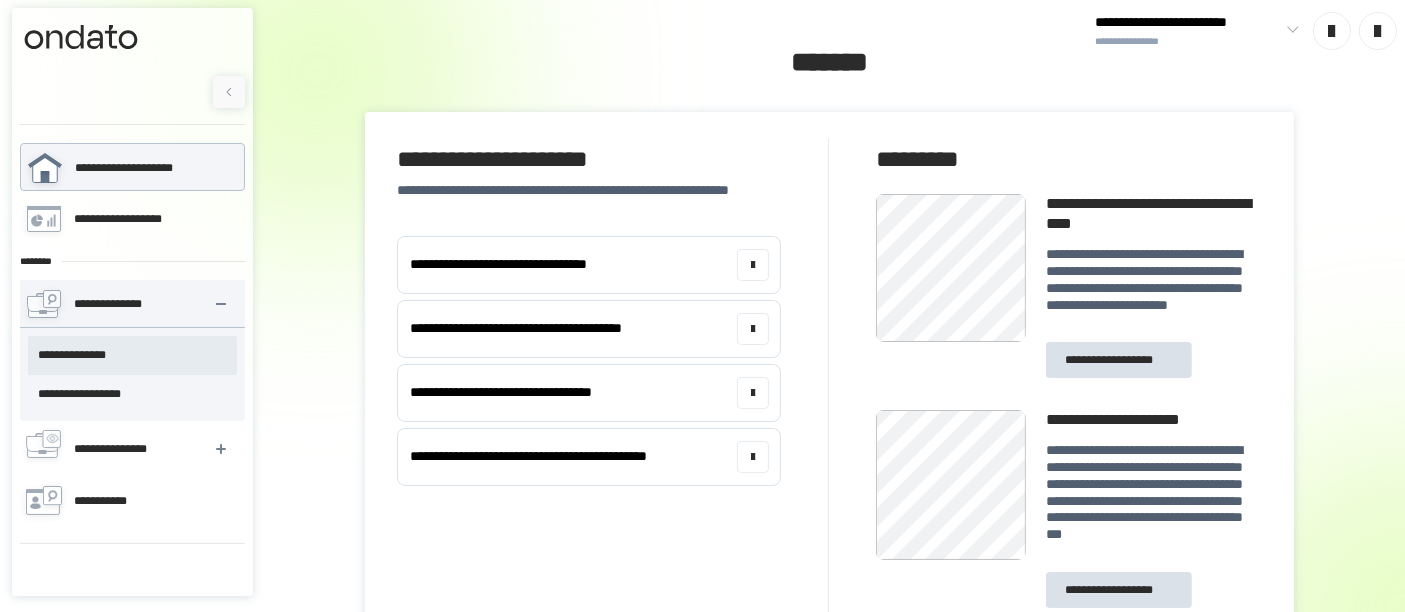 click on "**********" at bounding box center [132, 355] 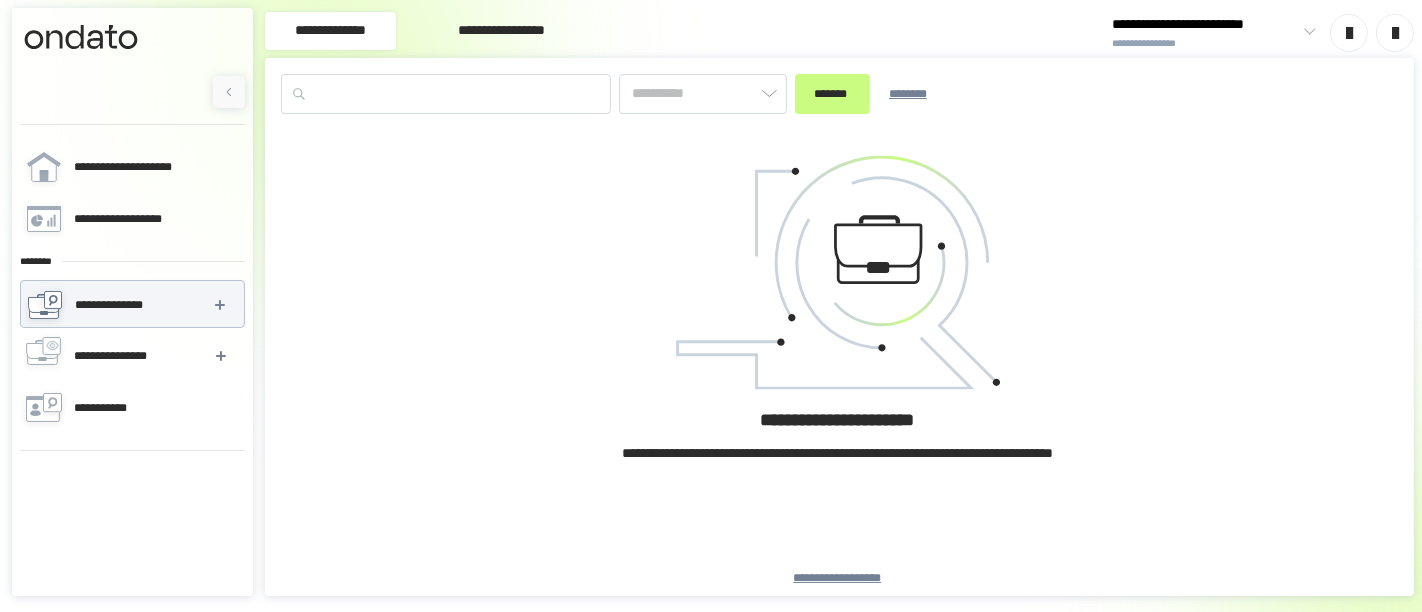 type on "*******" 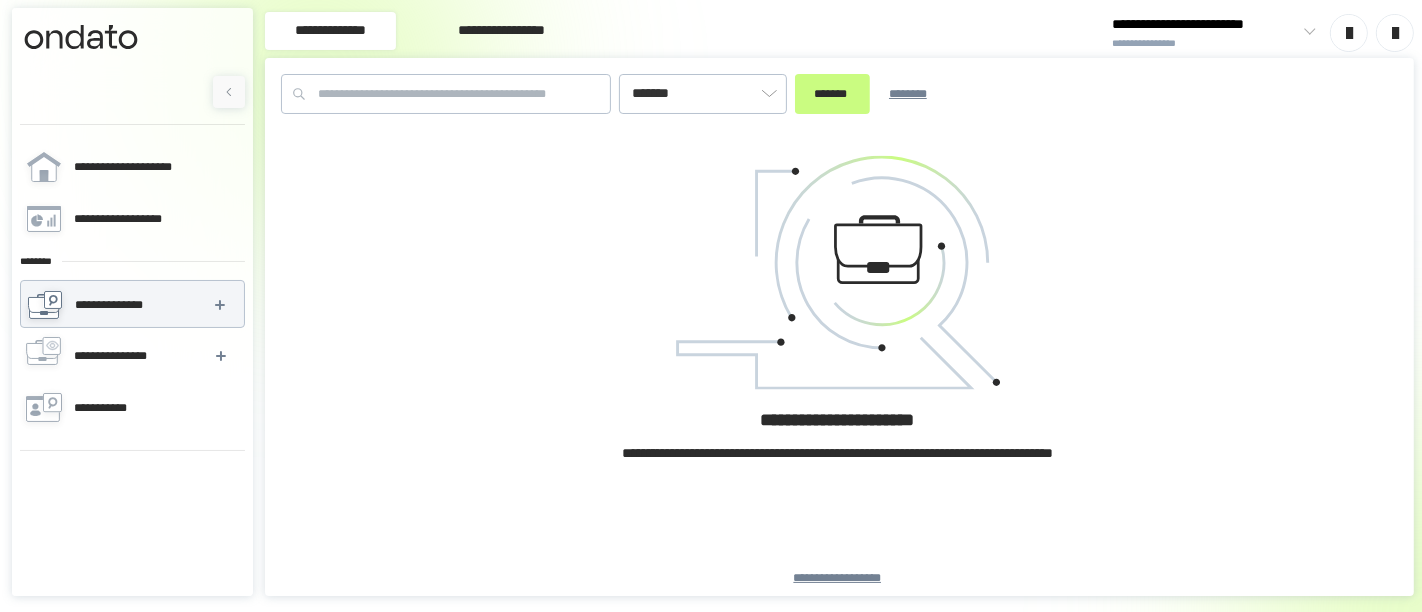 click at bounding box center (229, 92) 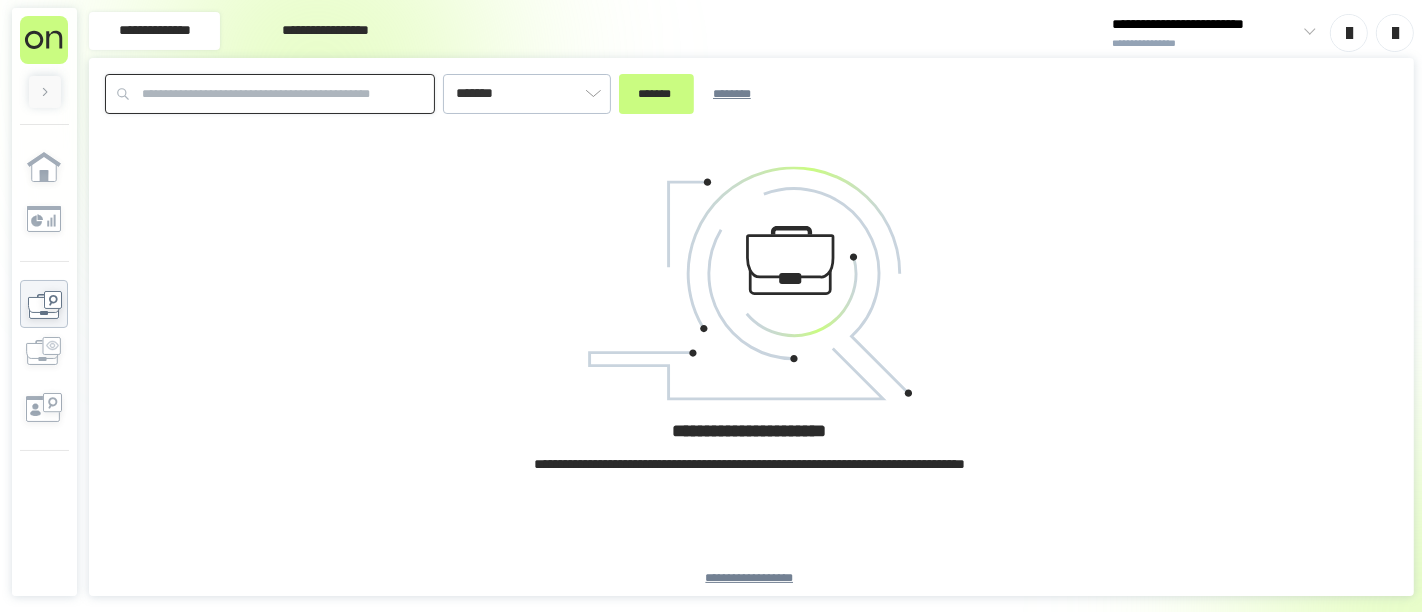 click at bounding box center [270, 94] 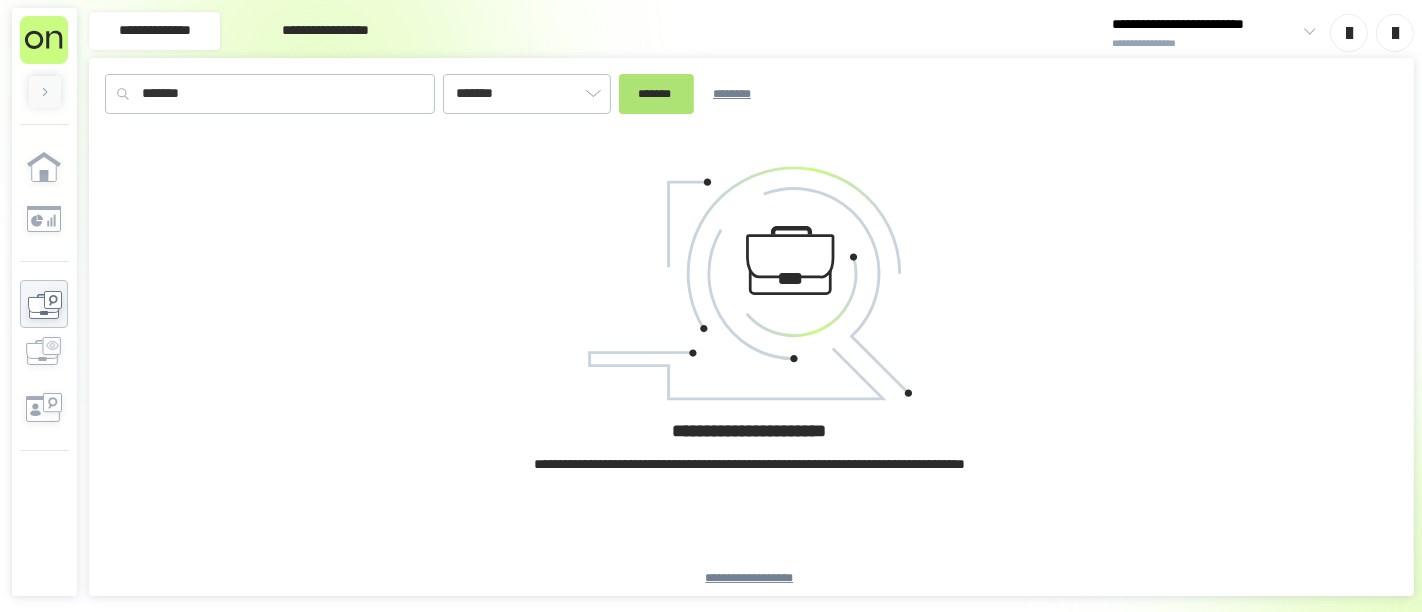 click on "*******" at bounding box center [656, 93] 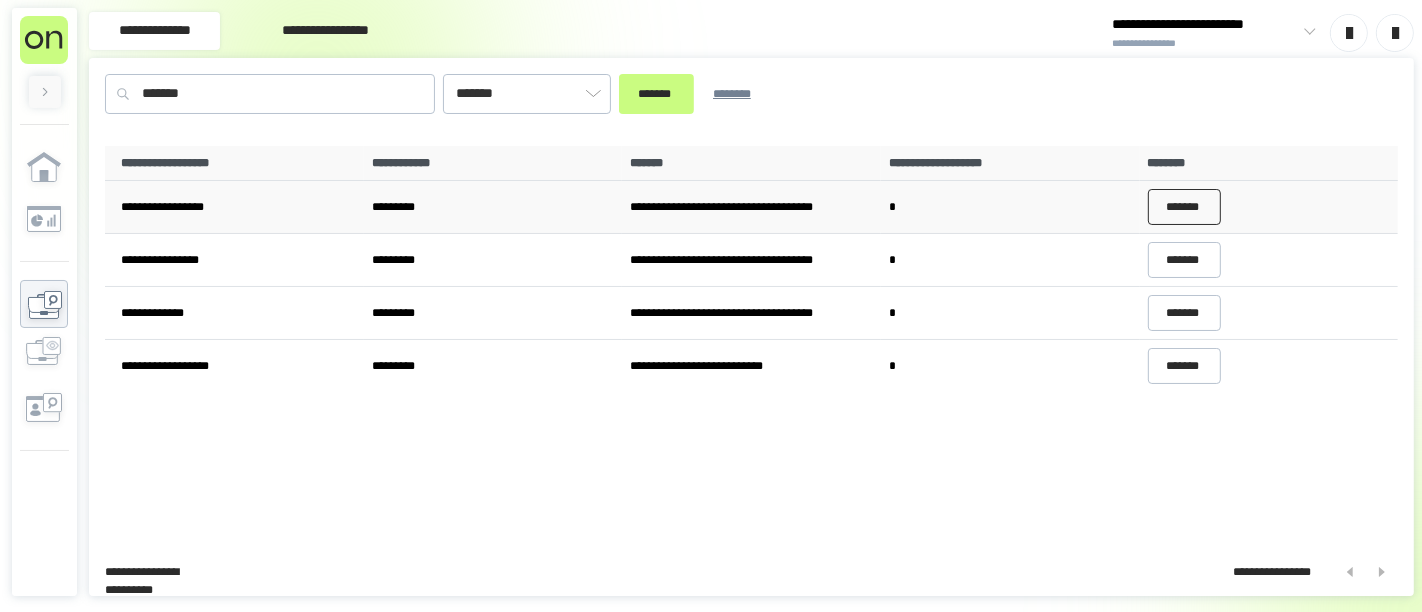 click on "*******" at bounding box center [1185, 207] 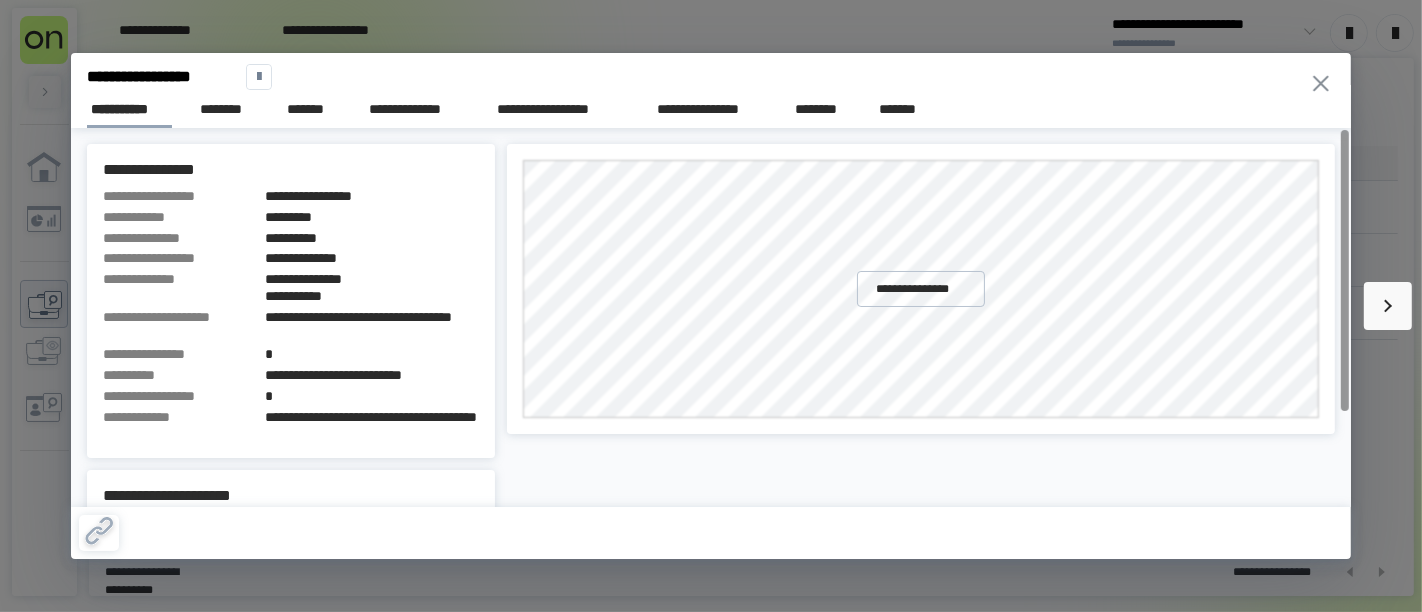 click 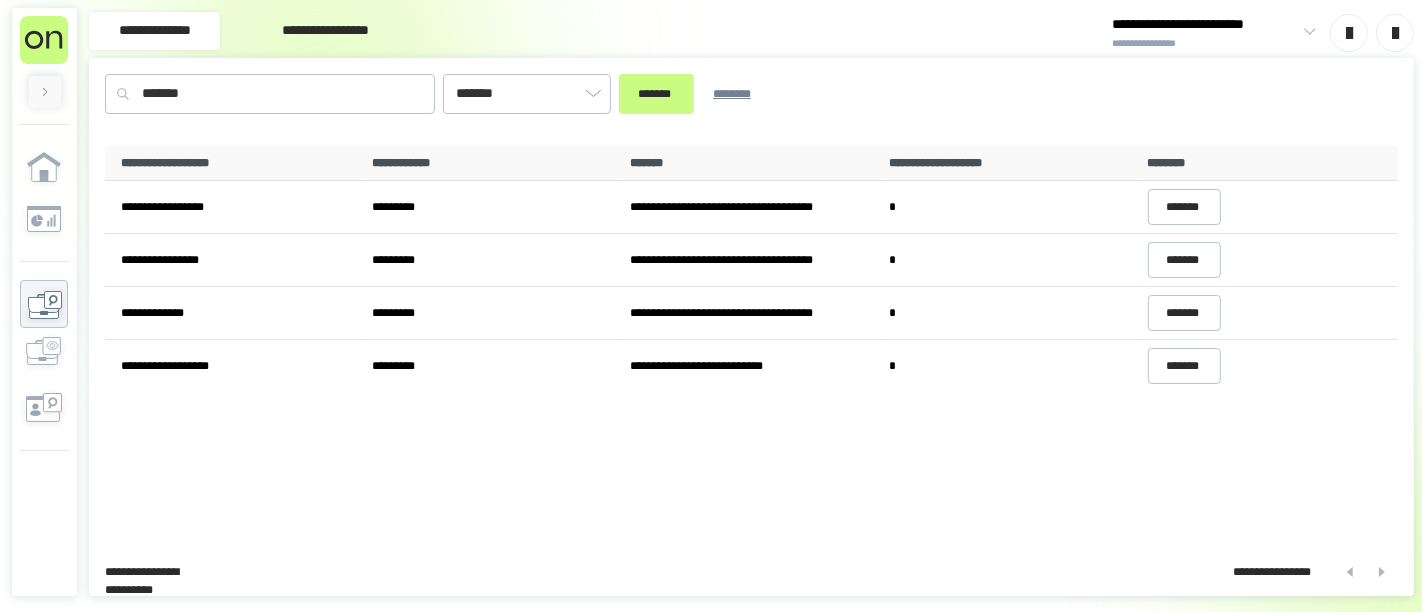 click at bounding box center (1306, 33) 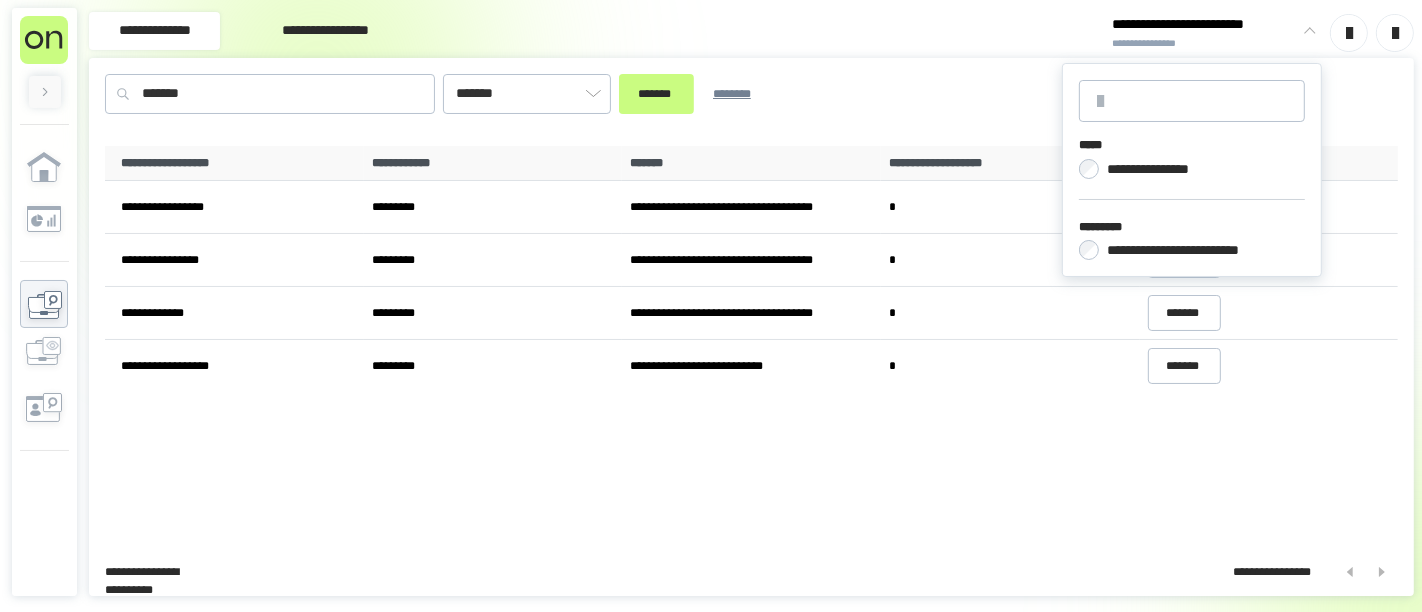 click on "**********" at bounding box center [1160, 169] 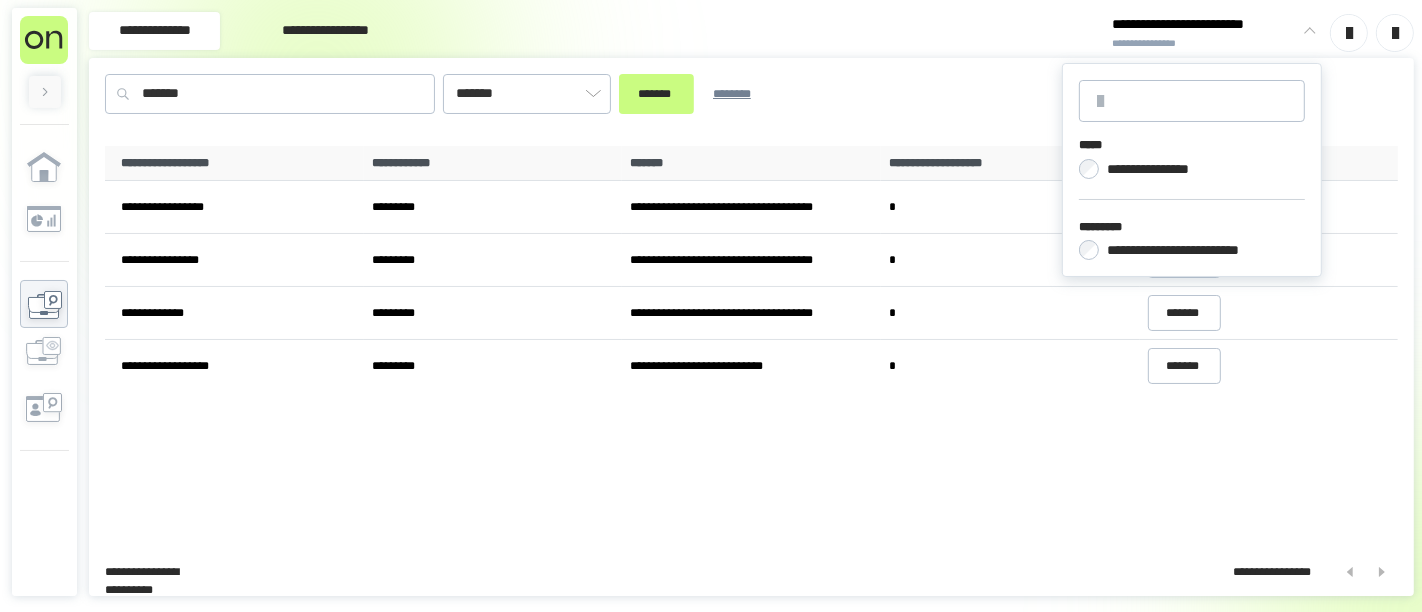 click on "[FIRST] [LAST] [CITY]" at bounding box center (751, 94) 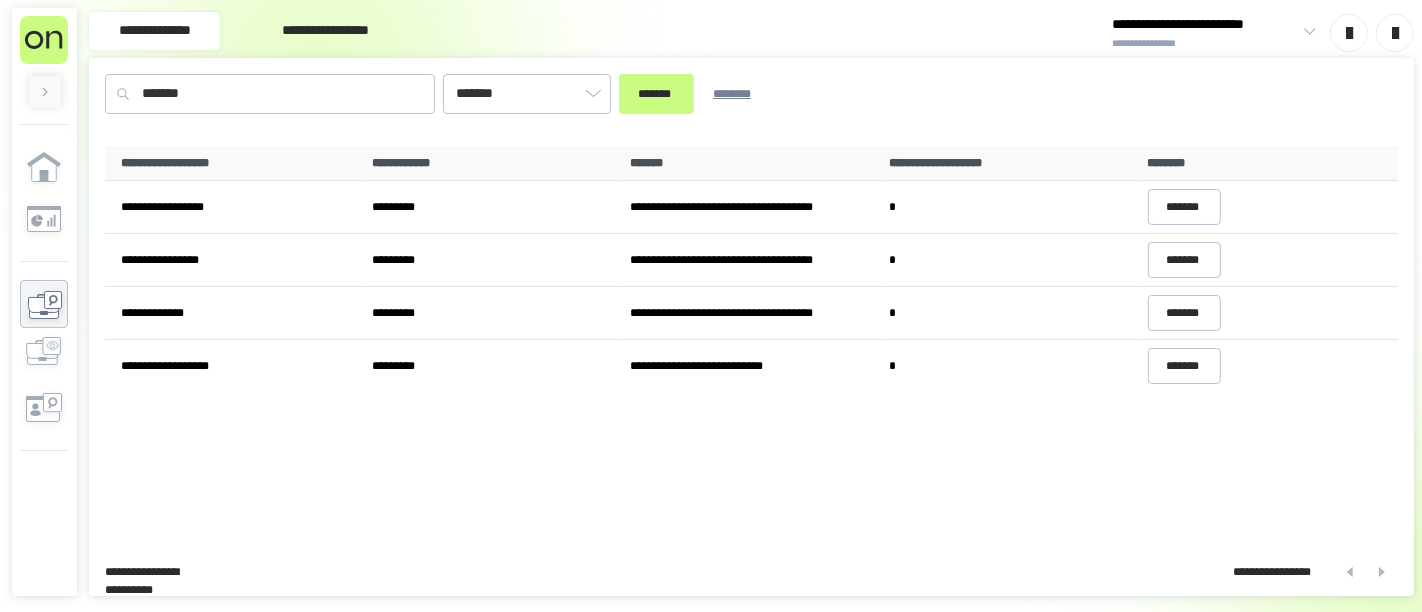 click at bounding box center [1395, 33] 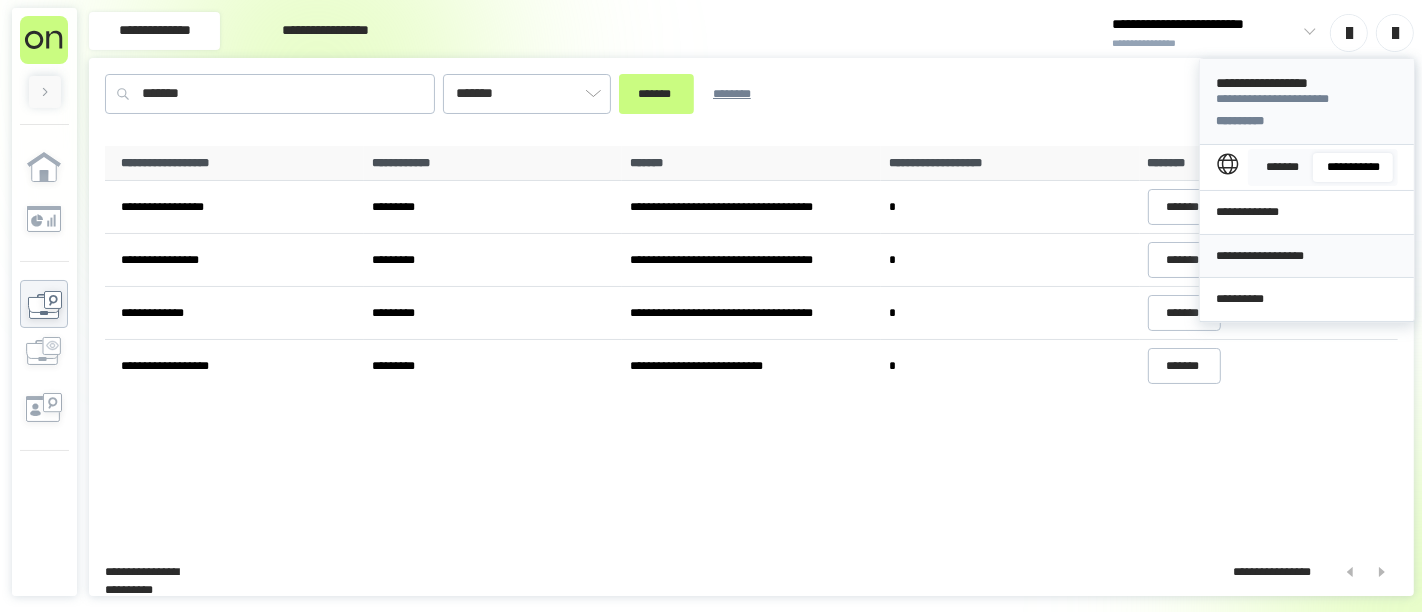 click on "**********" at bounding box center [1306, 256] 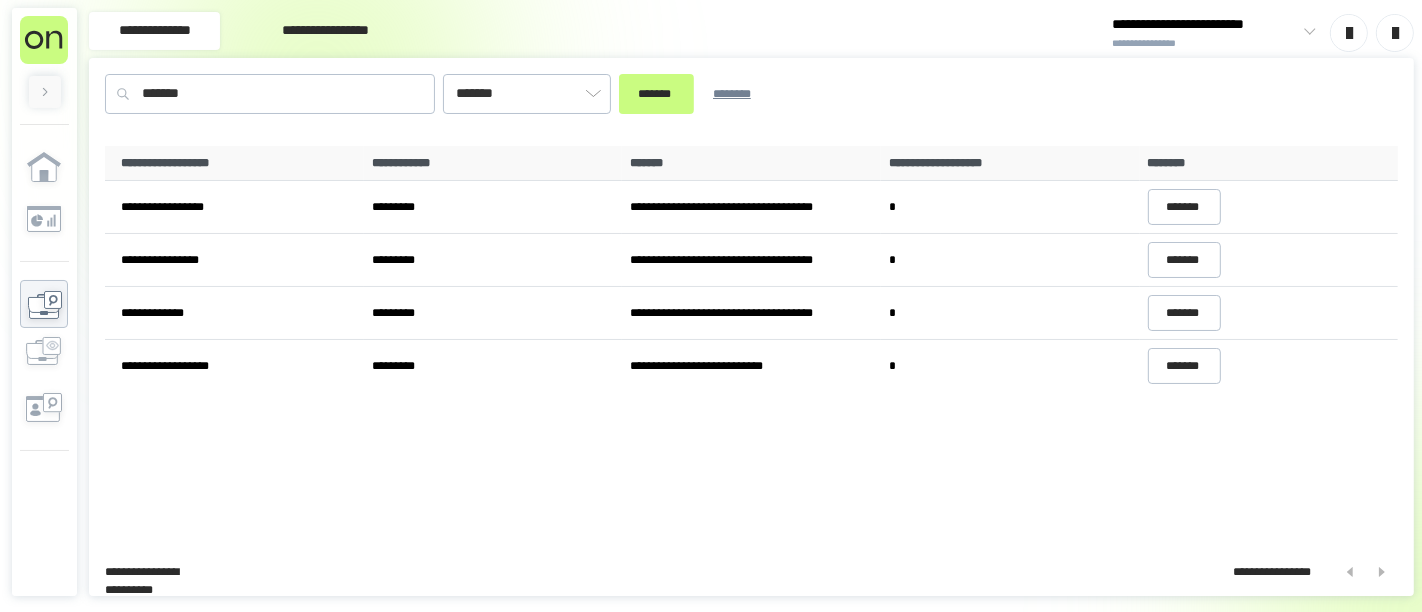 click on "[FIRST] [LAST] [CITY] [STATE] [ZIP] [PHONE] [EMAIL] [ADDRESS] [CITY] [STATE] [ZIP] [PHONE] [EMAIL] [ADDRESS] [CITY] [STATE] [ZIP] [PHONE] [EMAIL] [ADDRESS] [CITY] [STATE] [ZIP] [PHONE] [EMAIL] [ADDRESS]" at bounding box center (751, 343) 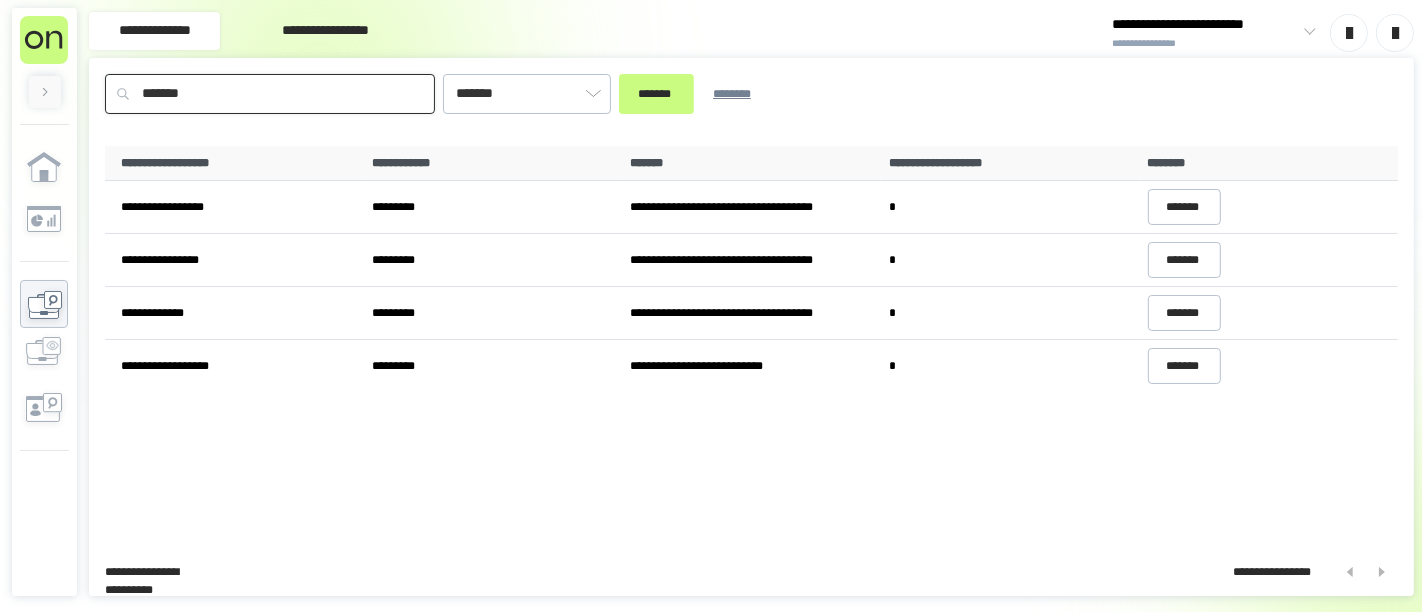 click on "*******" at bounding box center [270, 94] 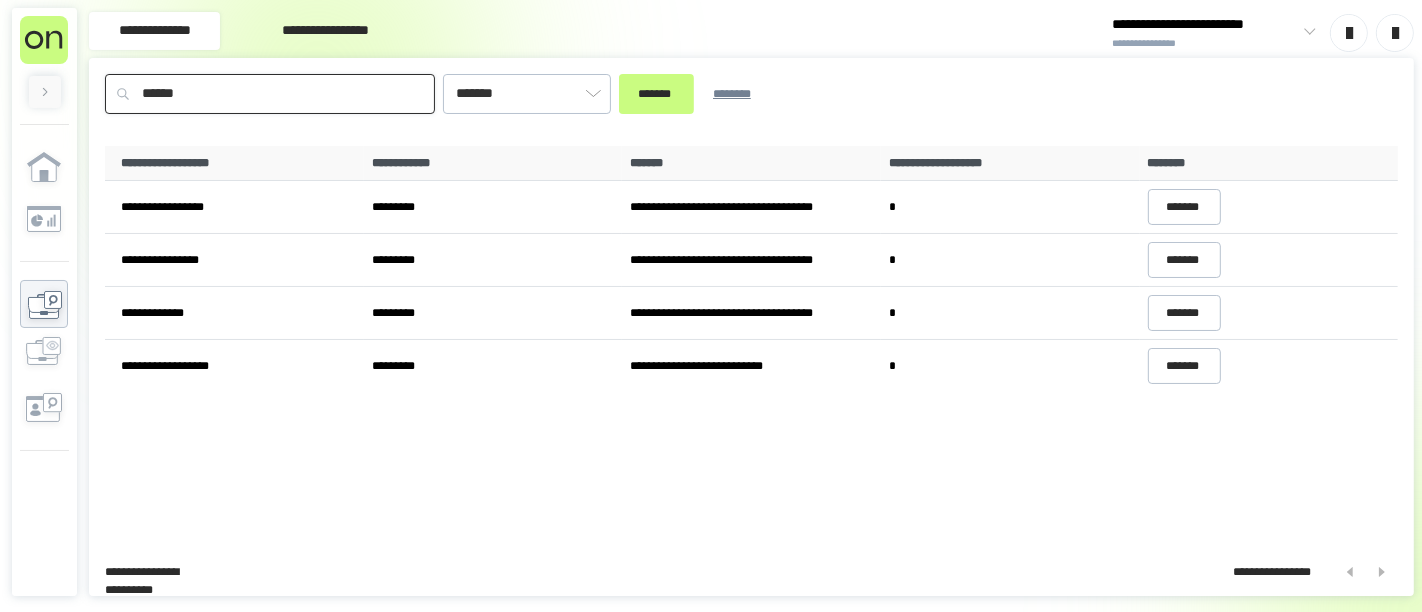 type on "******" 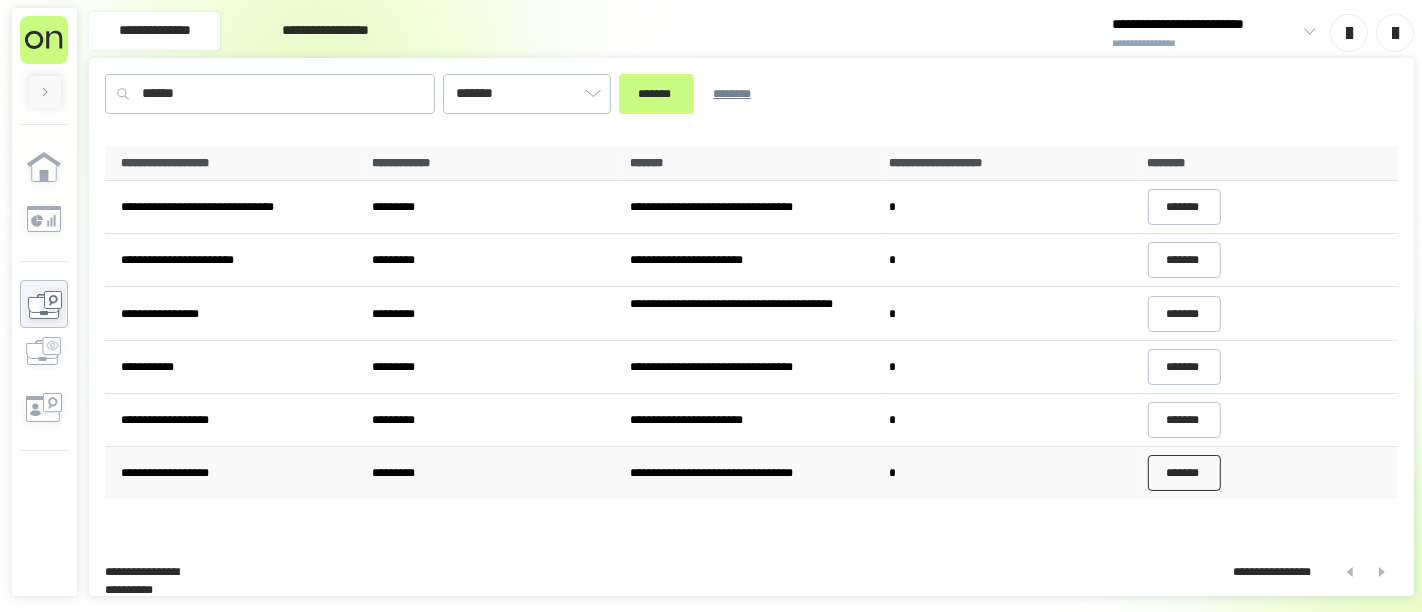 click on "*******" at bounding box center [1185, 473] 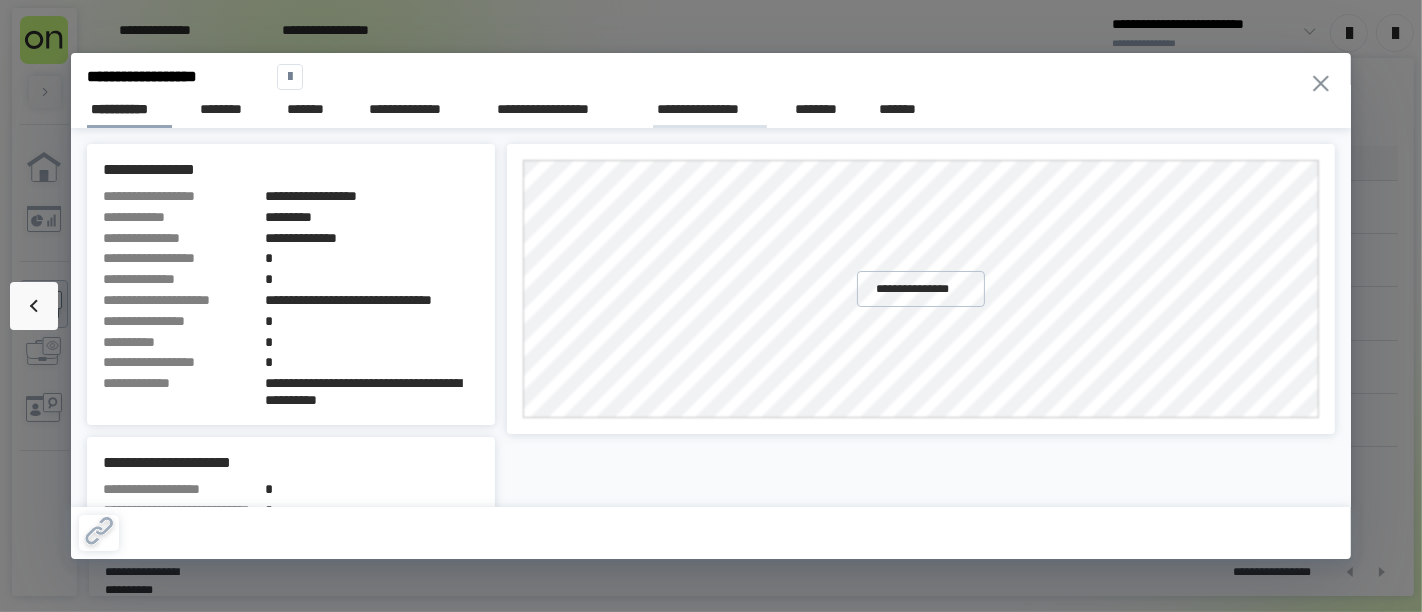 click on "**********" at bounding box center (710, 109) 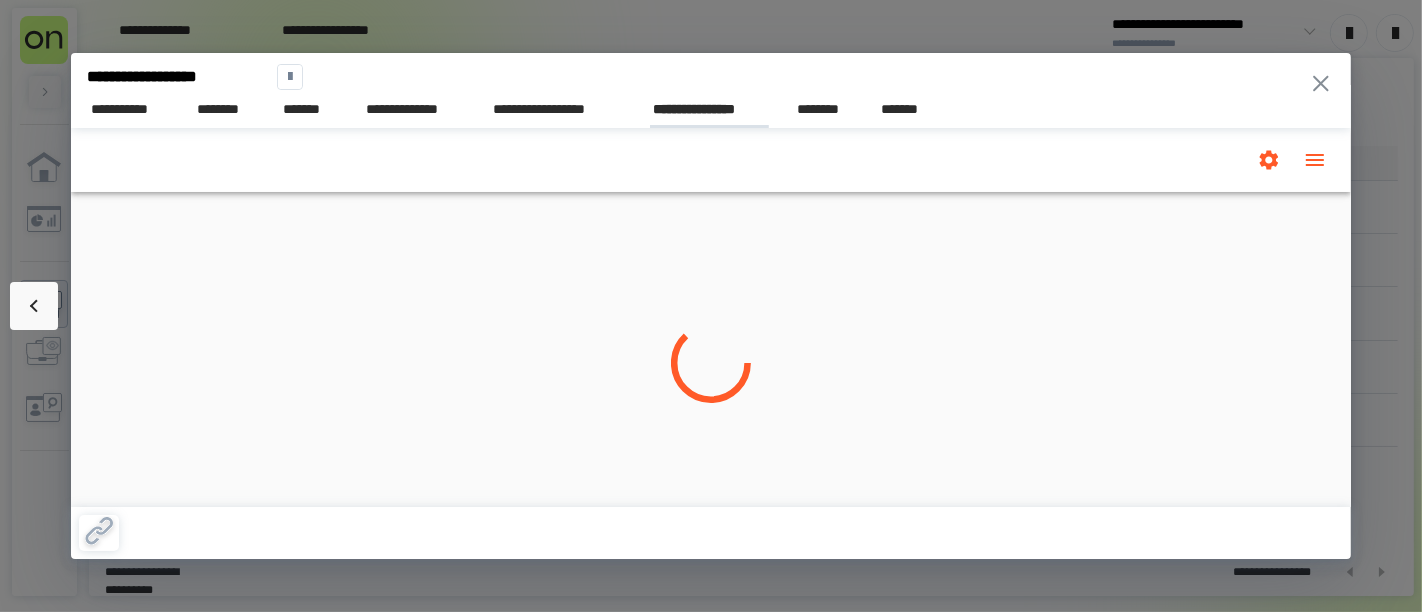 scroll, scrollTop: 0, scrollLeft: 0, axis: both 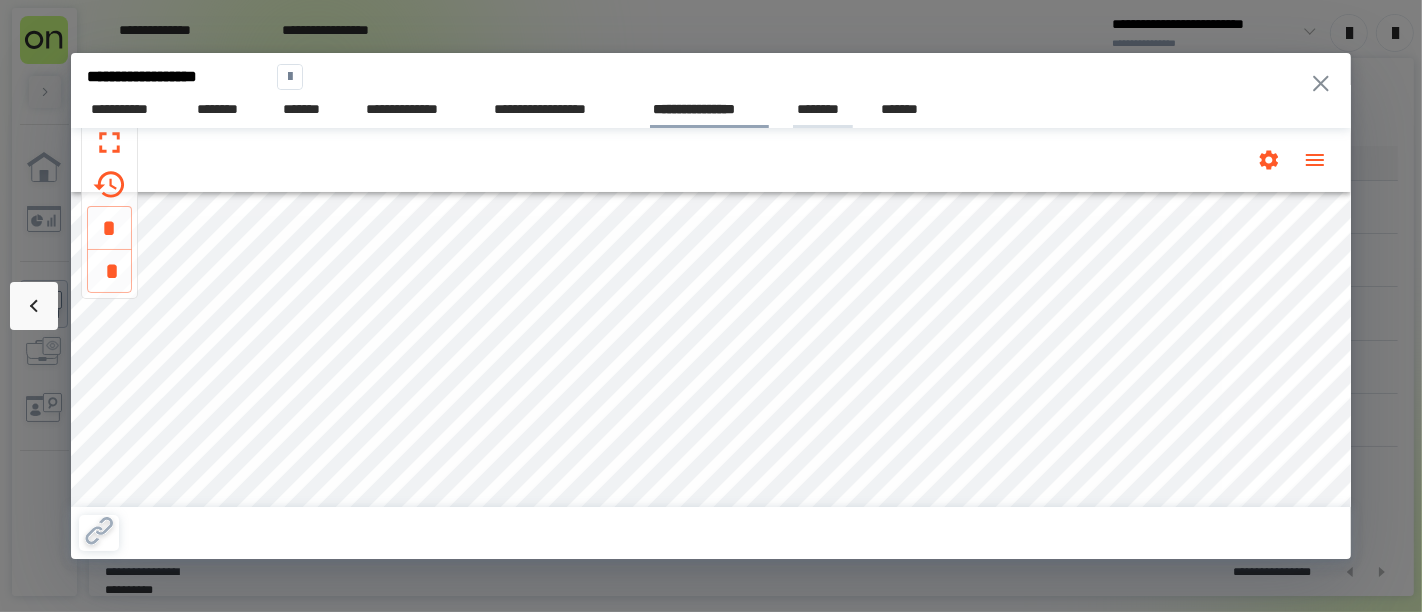 click on "********" at bounding box center (823, 109) 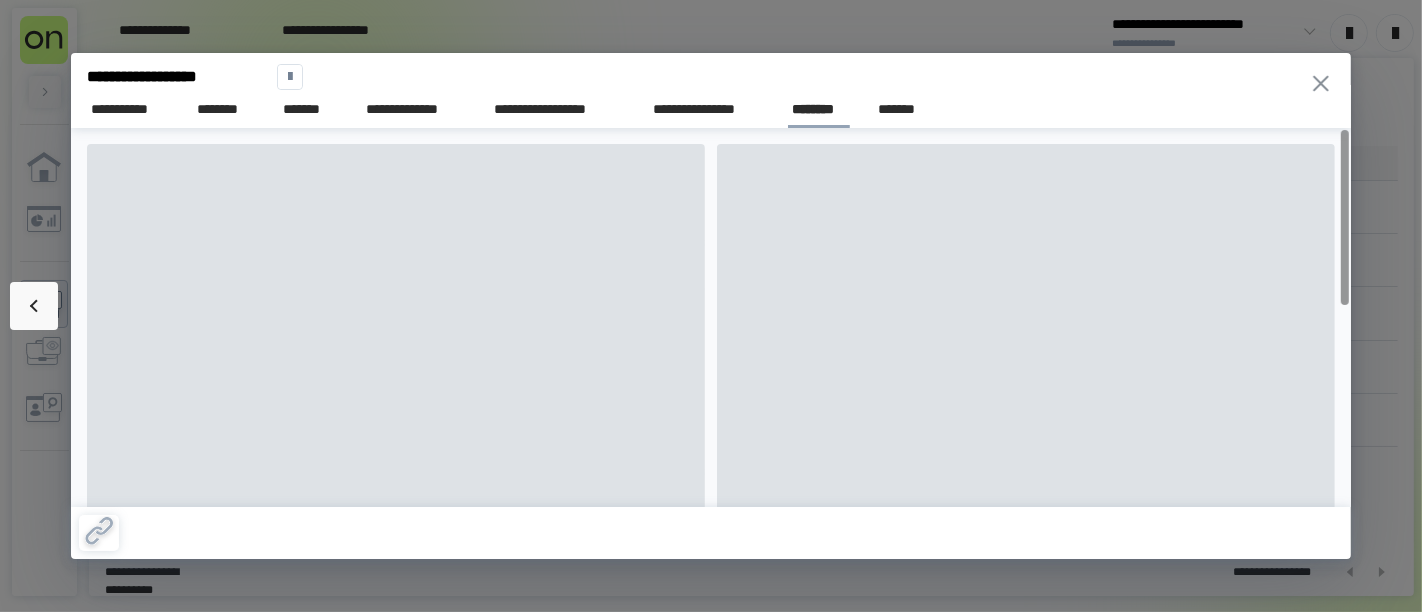 scroll, scrollTop: 0, scrollLeft: 82, axis: horizontal 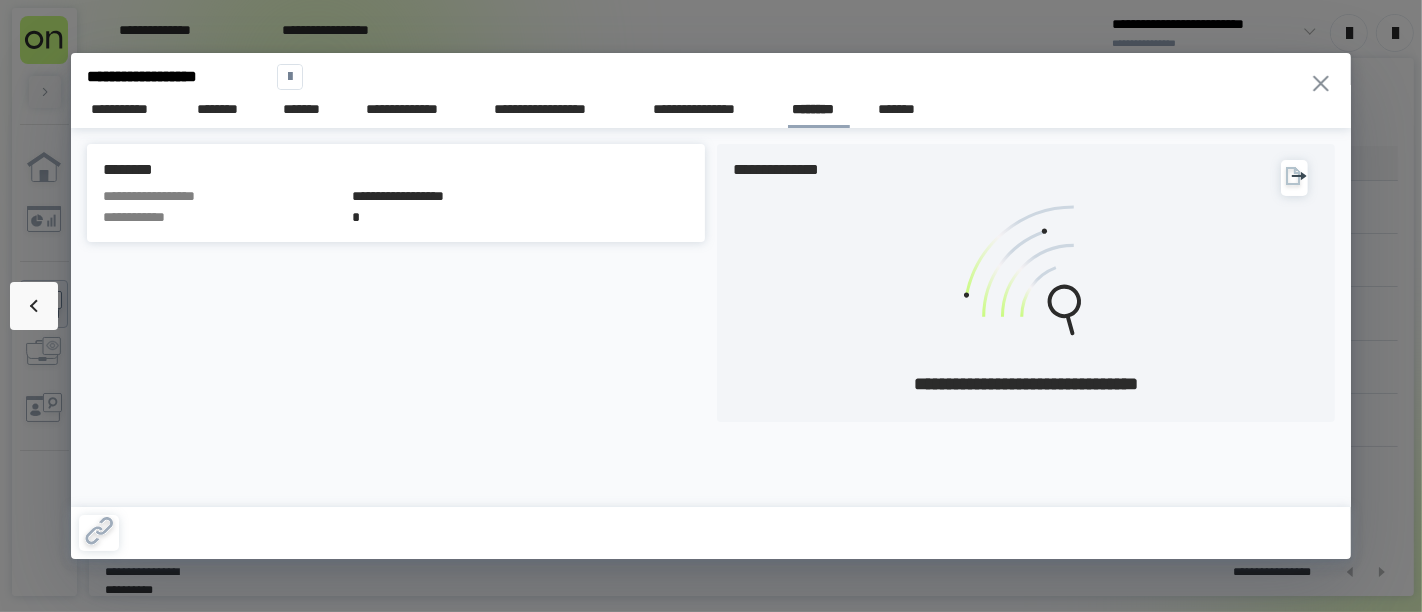 click 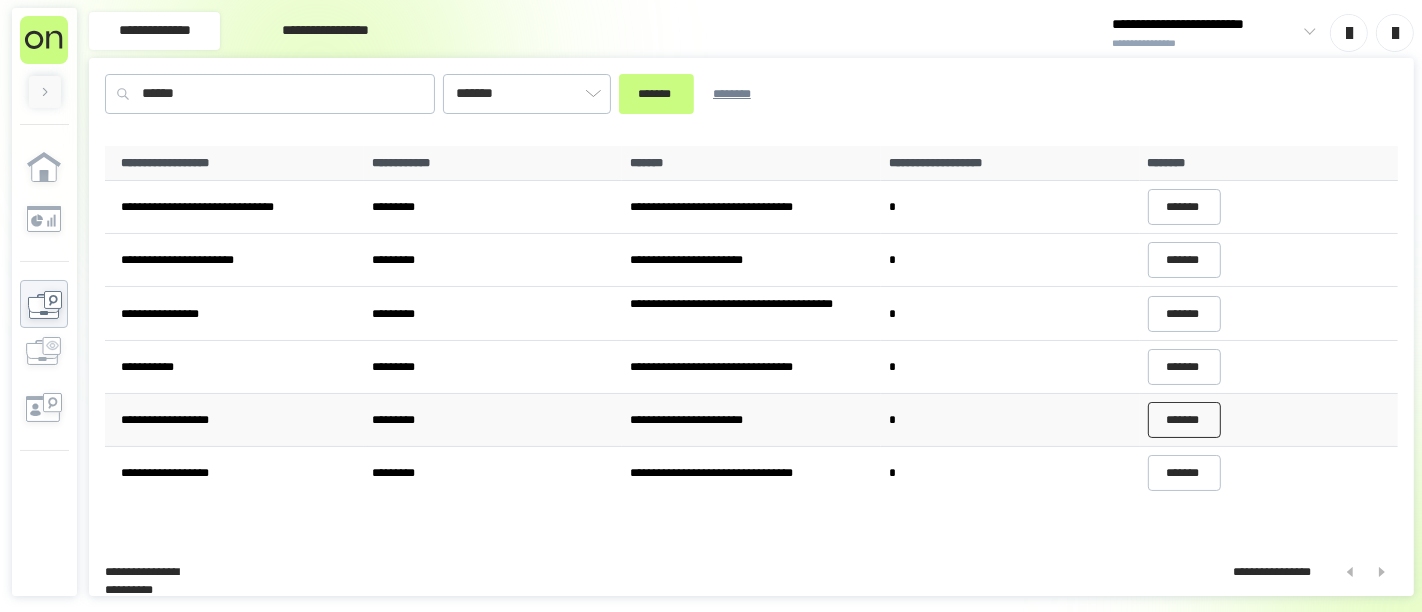 click on "*******" at bounding box center (1185, 420) 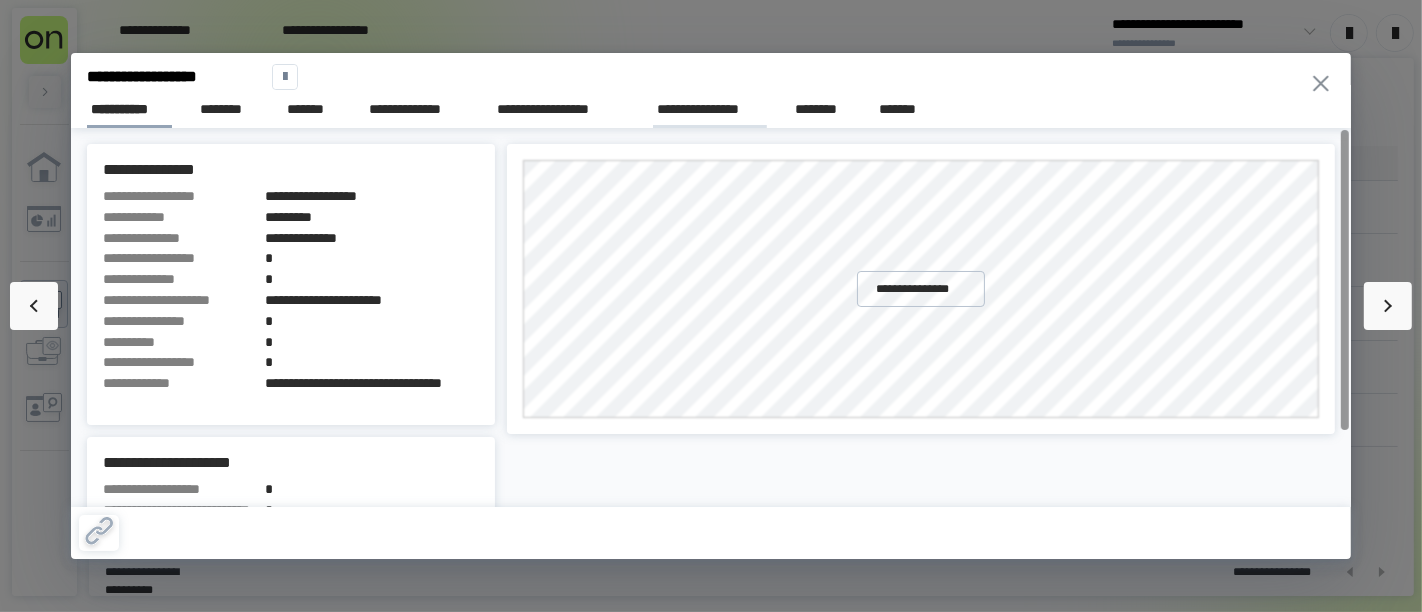 click on "**********" at bounding box center (710, 109) 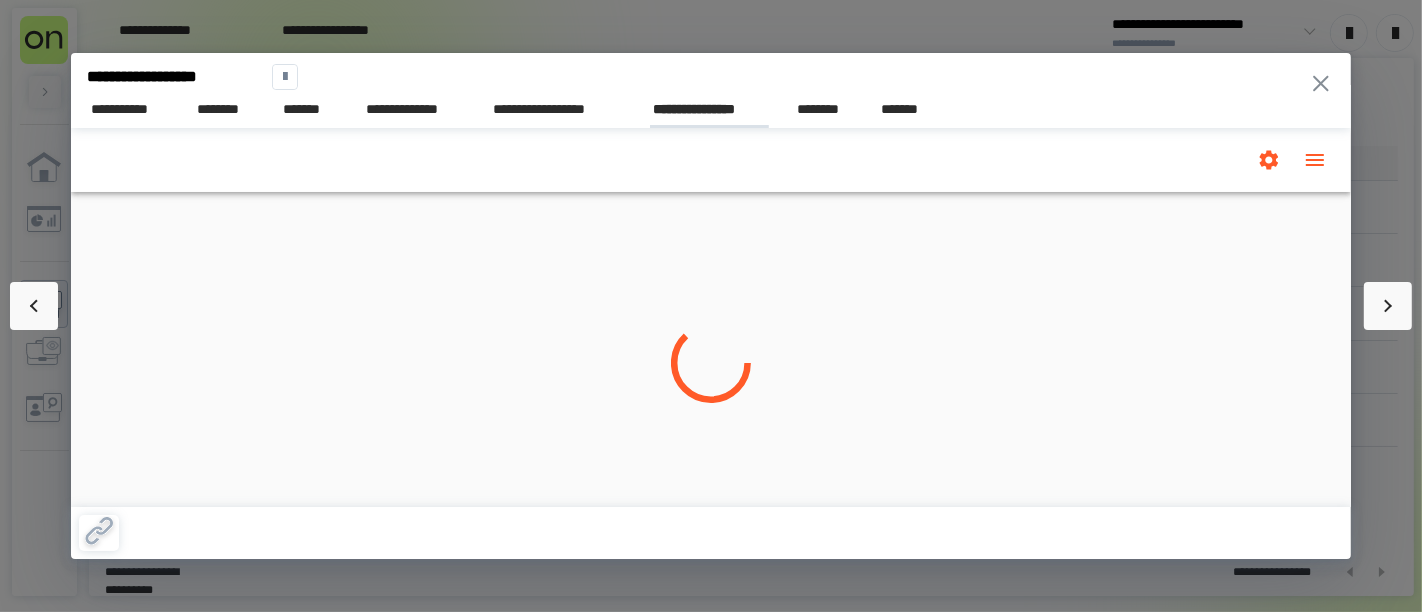 scroll, scrollTop: 0, scrollLeft: 0, axis: both 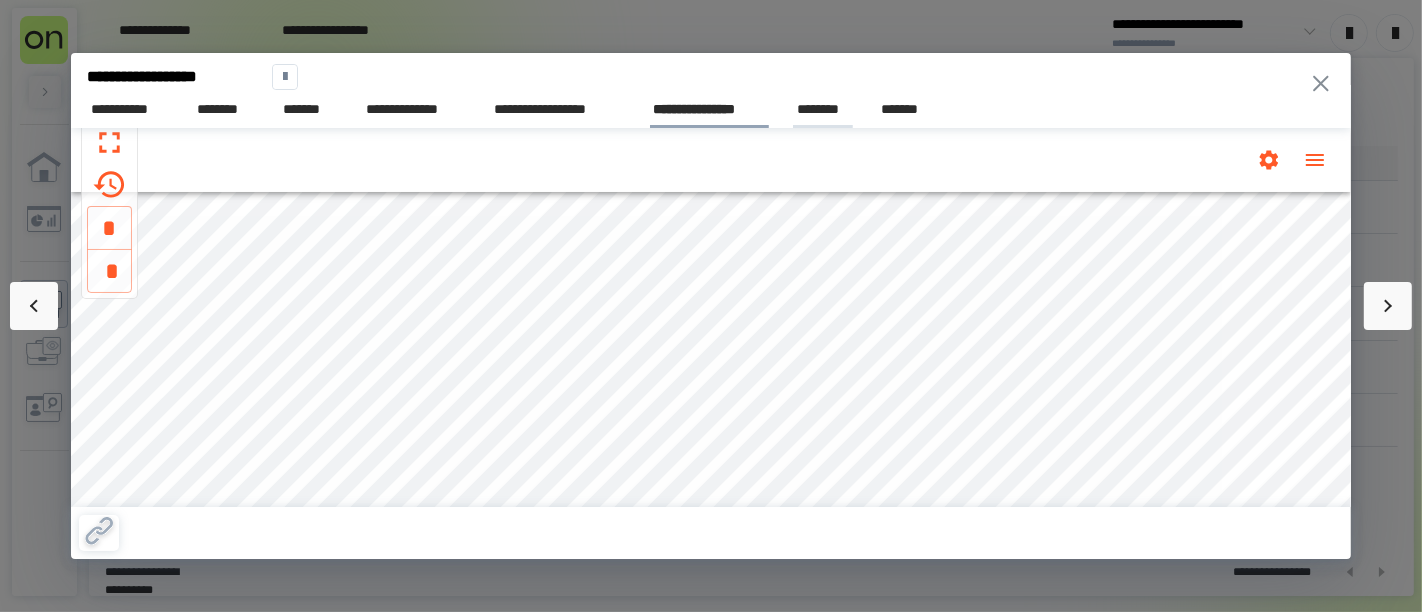 click on "********" at bounding box center [823, 109] 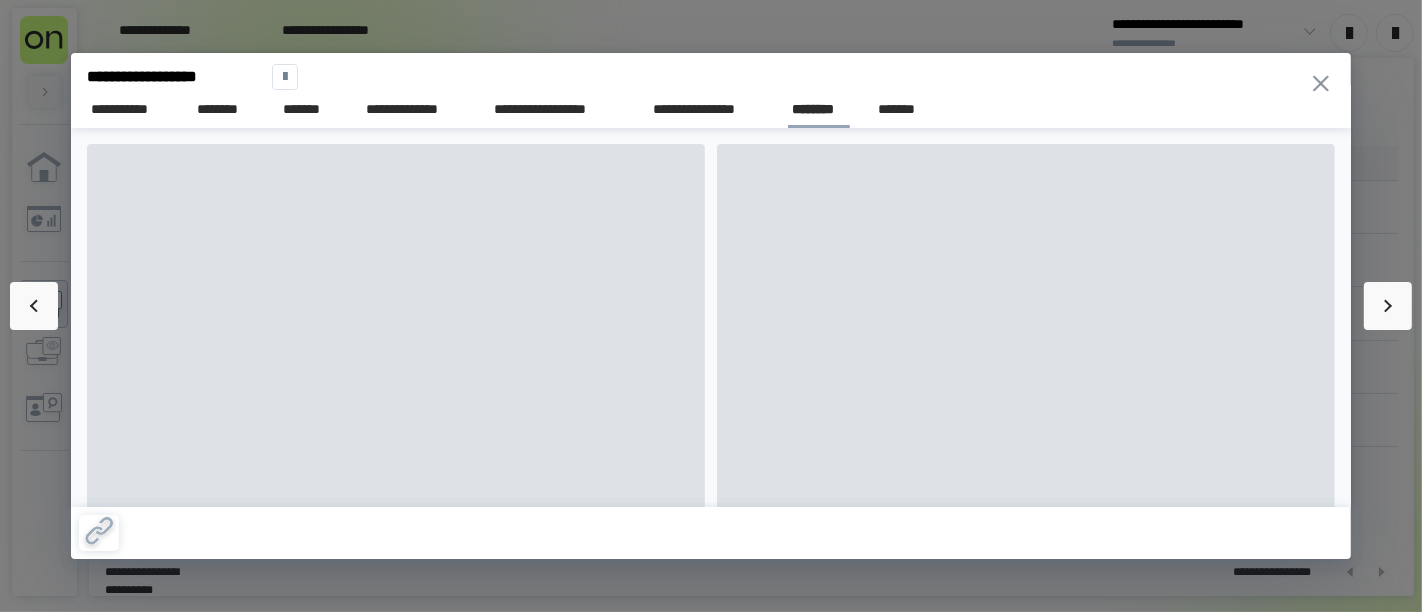 scroll, scrollTop: 0, scrollLeft: 82, axis: horizontal 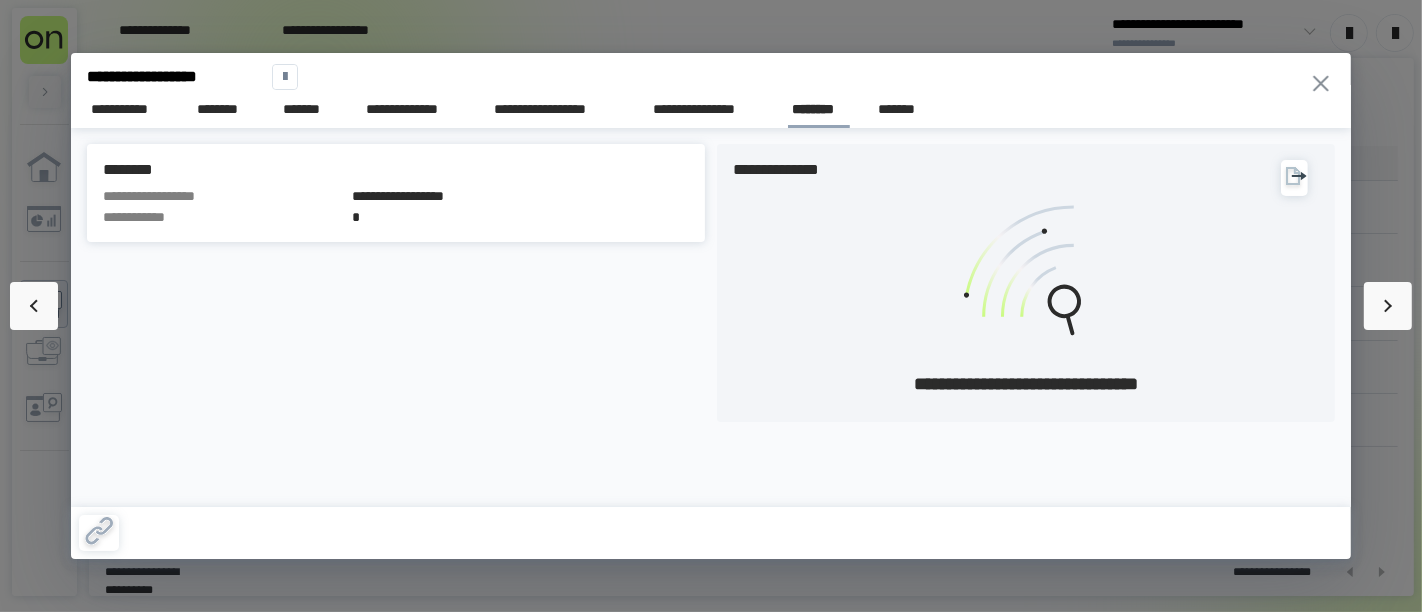 click 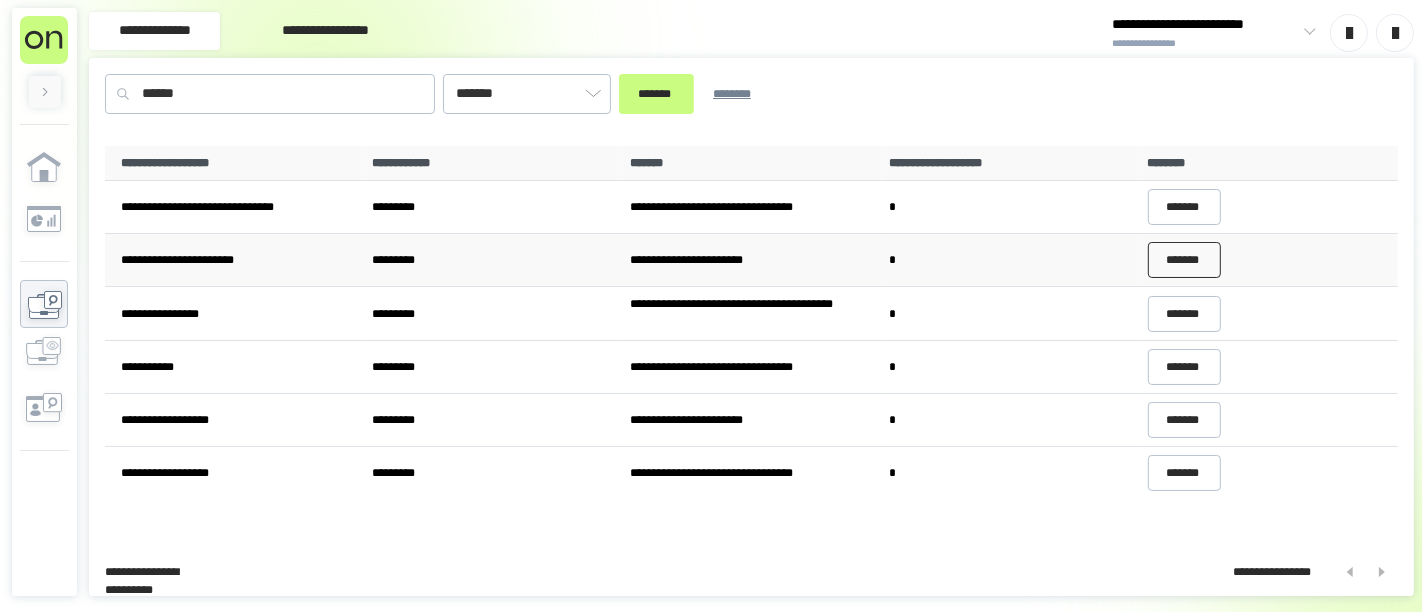 click on "*******" at bounding box center (1185, 260) 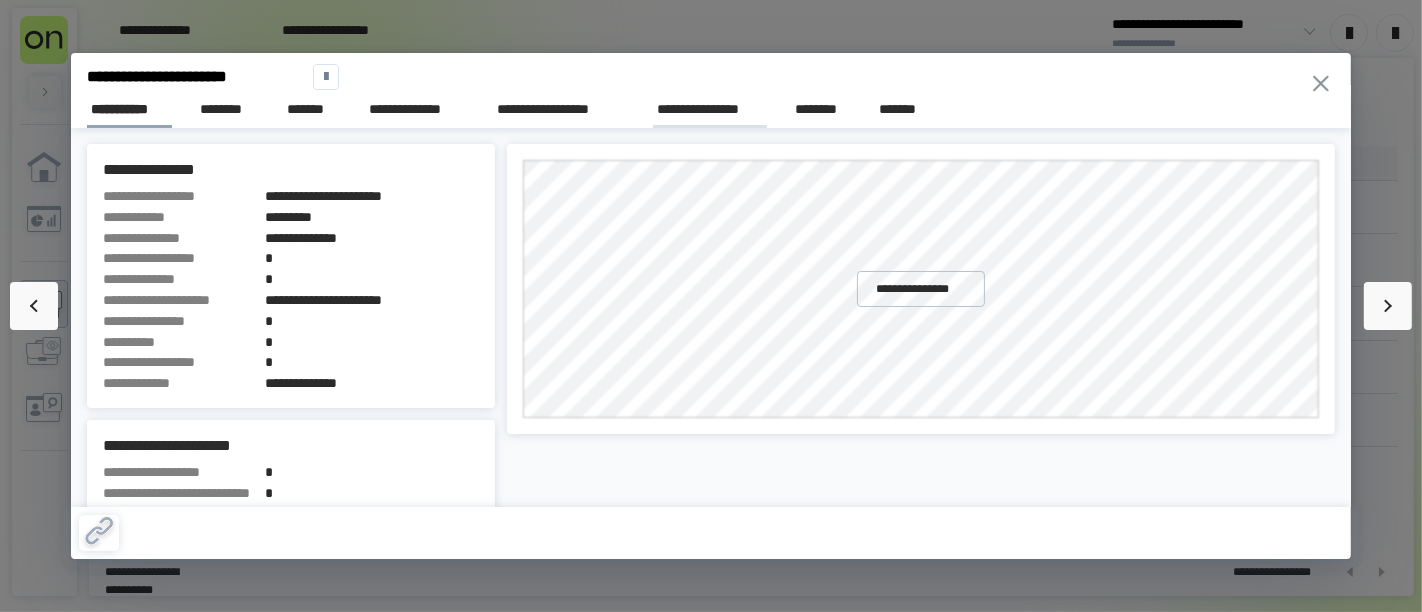 click on "**********" at bounding box center [710, 109] 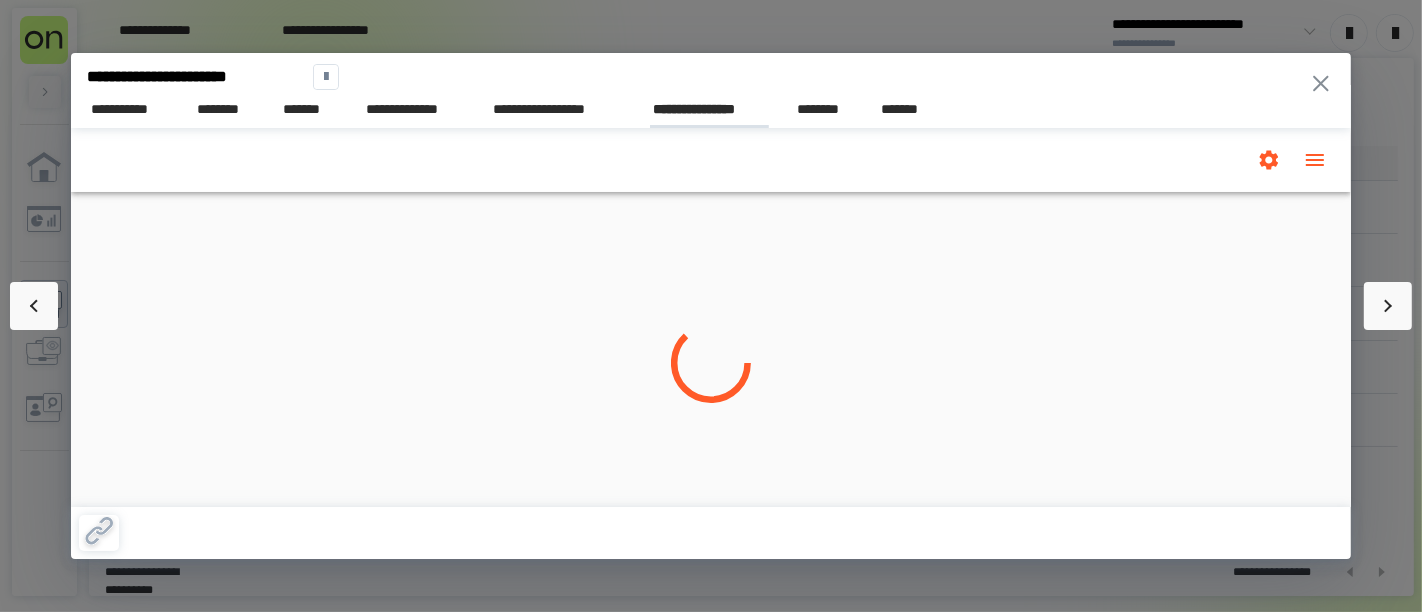 scroll, scrollTop: 0, scrollLeft: 0, axis: both 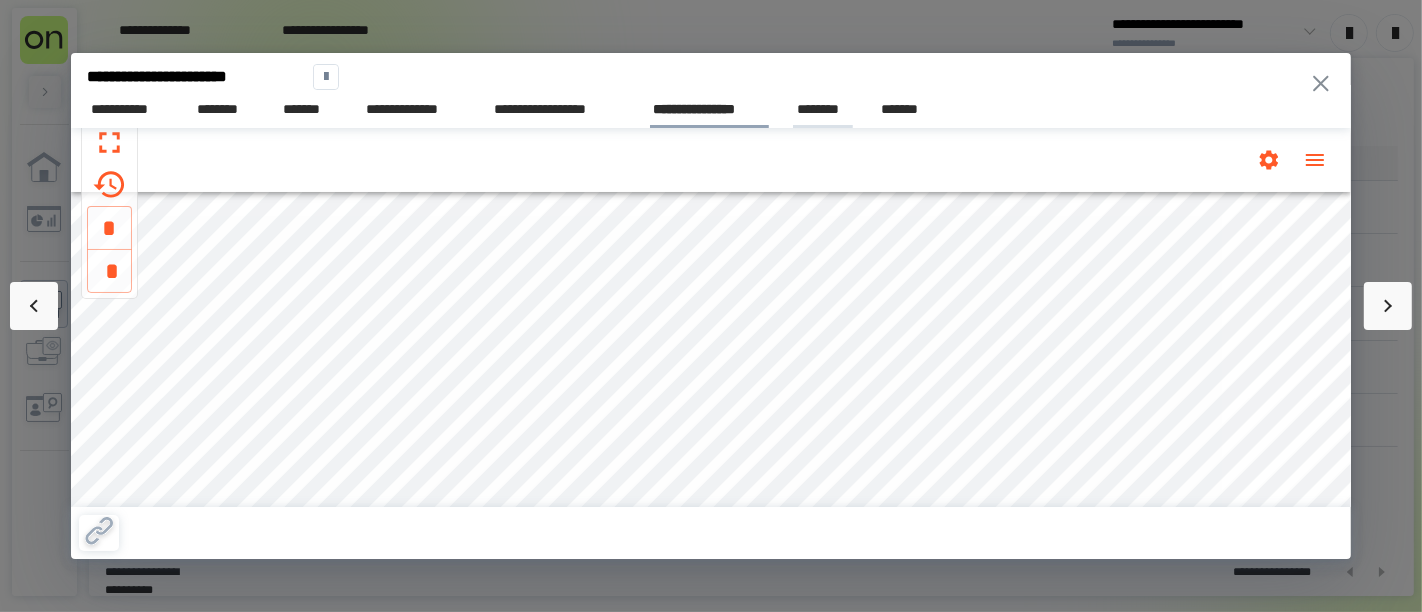 click on "********" at bounding box center (823, 109) 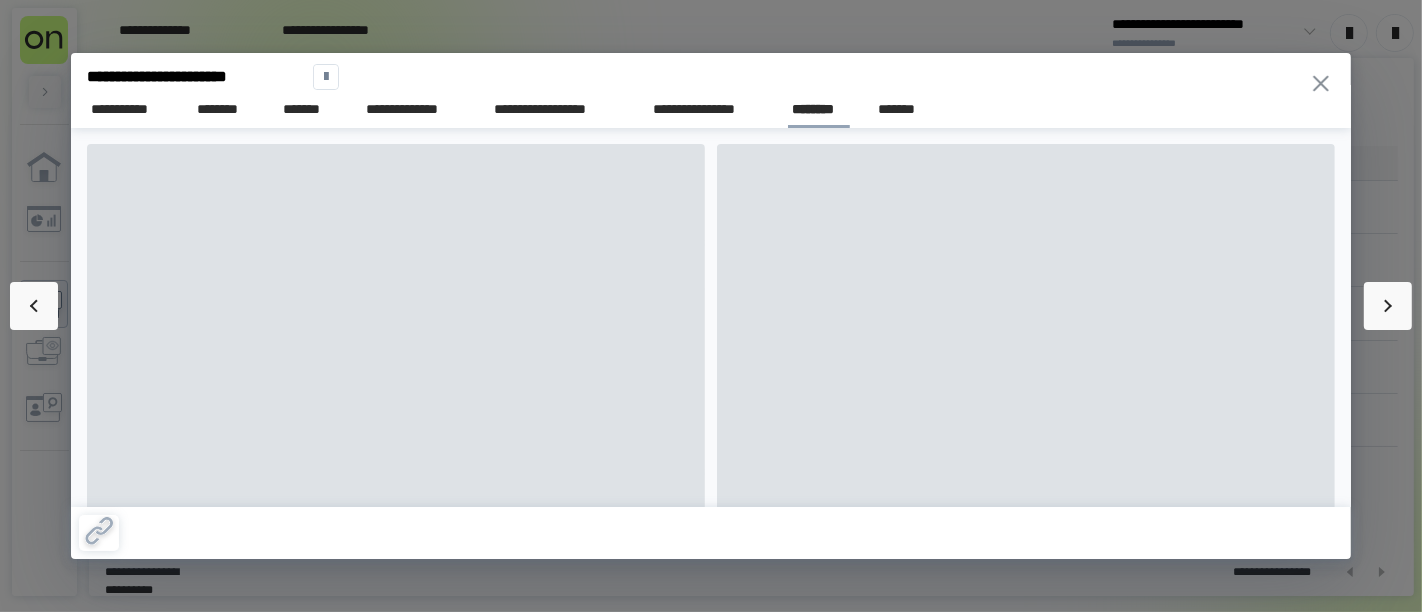 scroll, scrollTop: 0, scrollLeft: 82, axis: horizontal 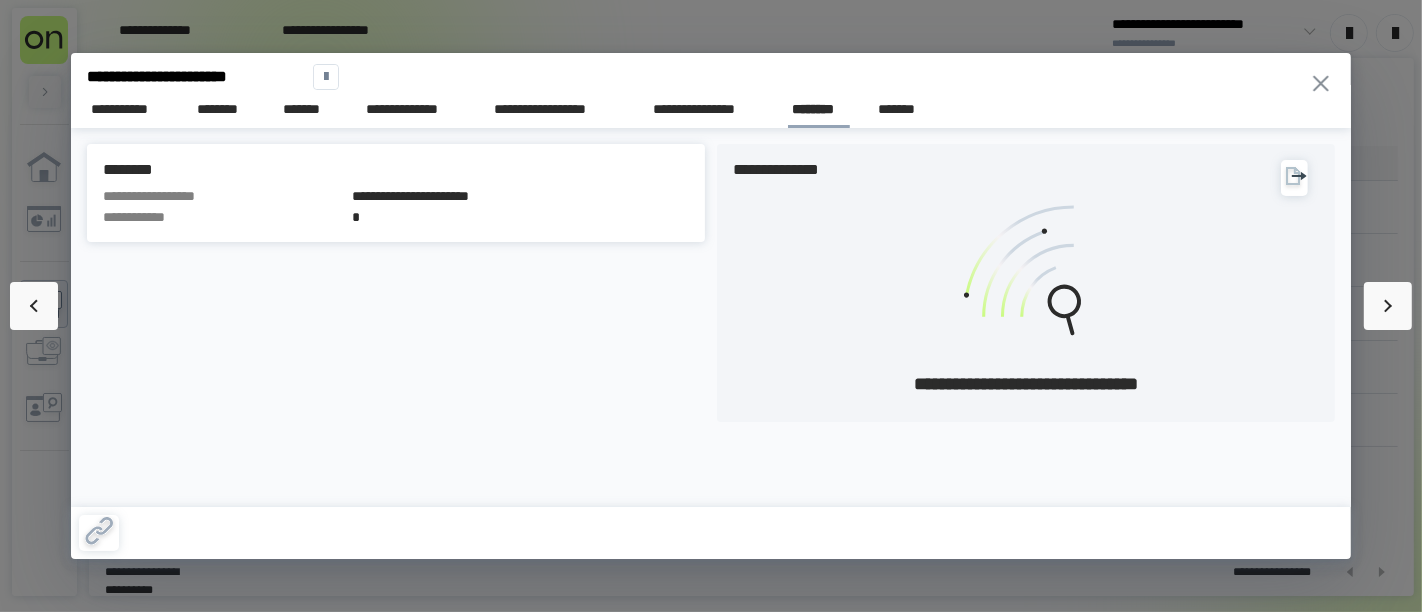 click 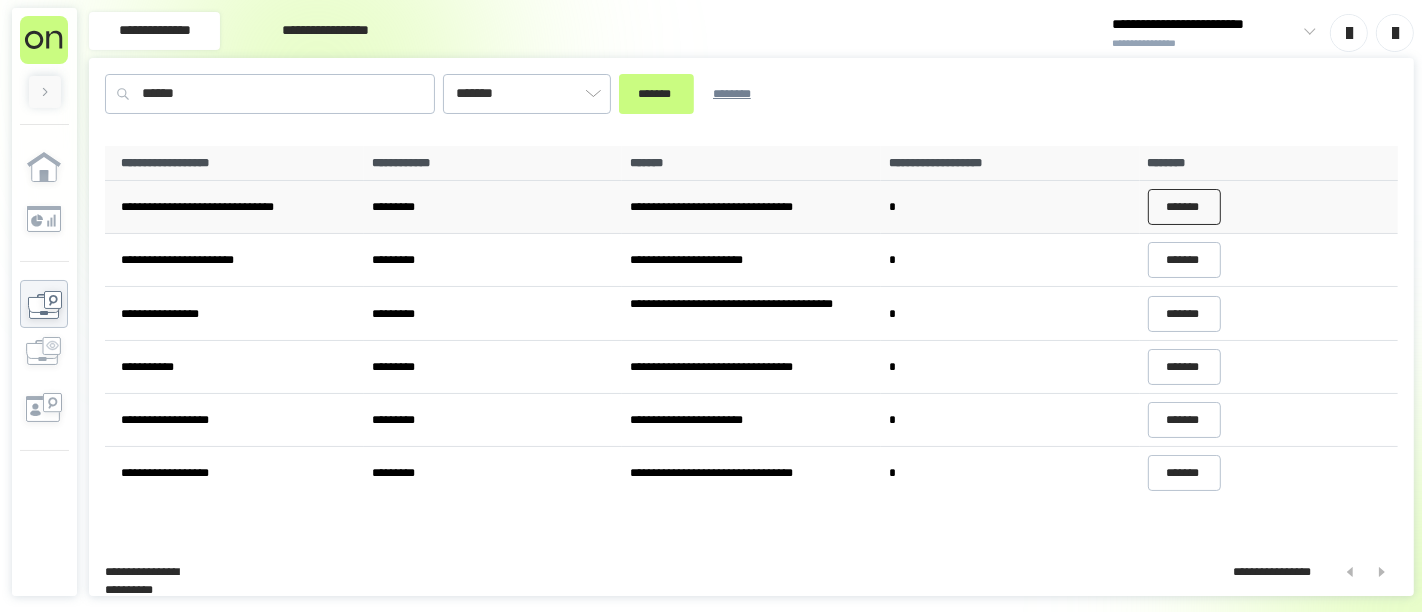 click on "*******" at bounding box center (1185, 207) 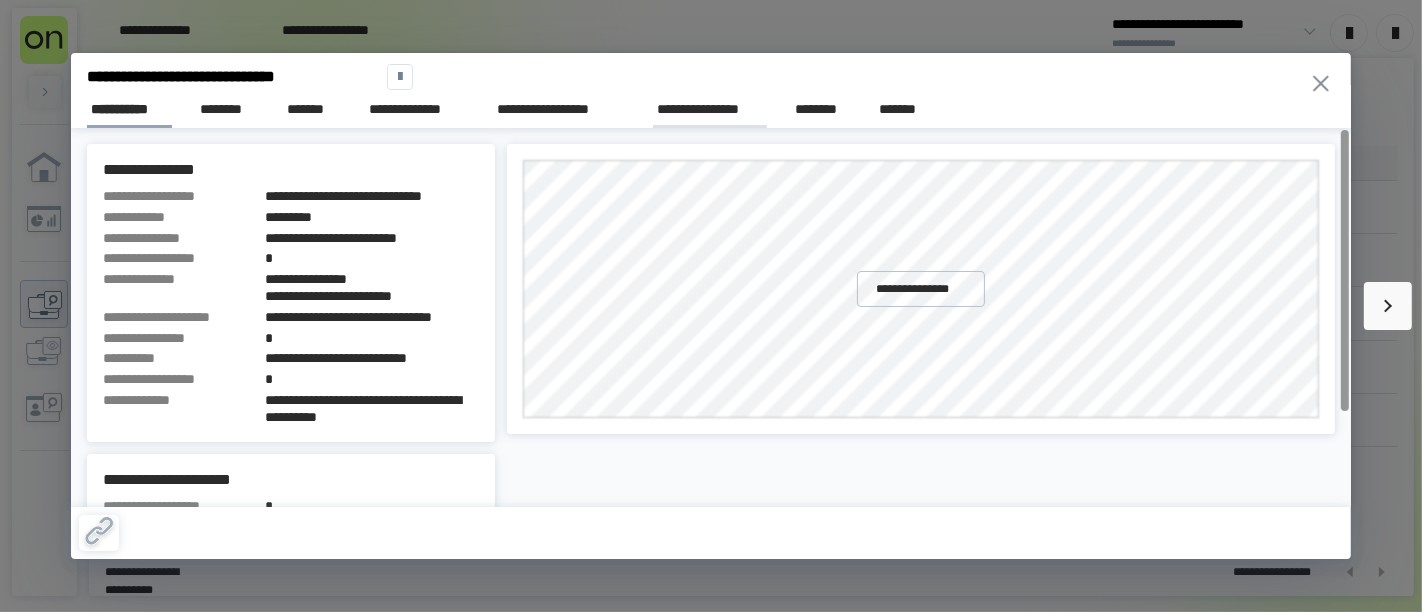 click on "**********" at bounding box center [710, 109] 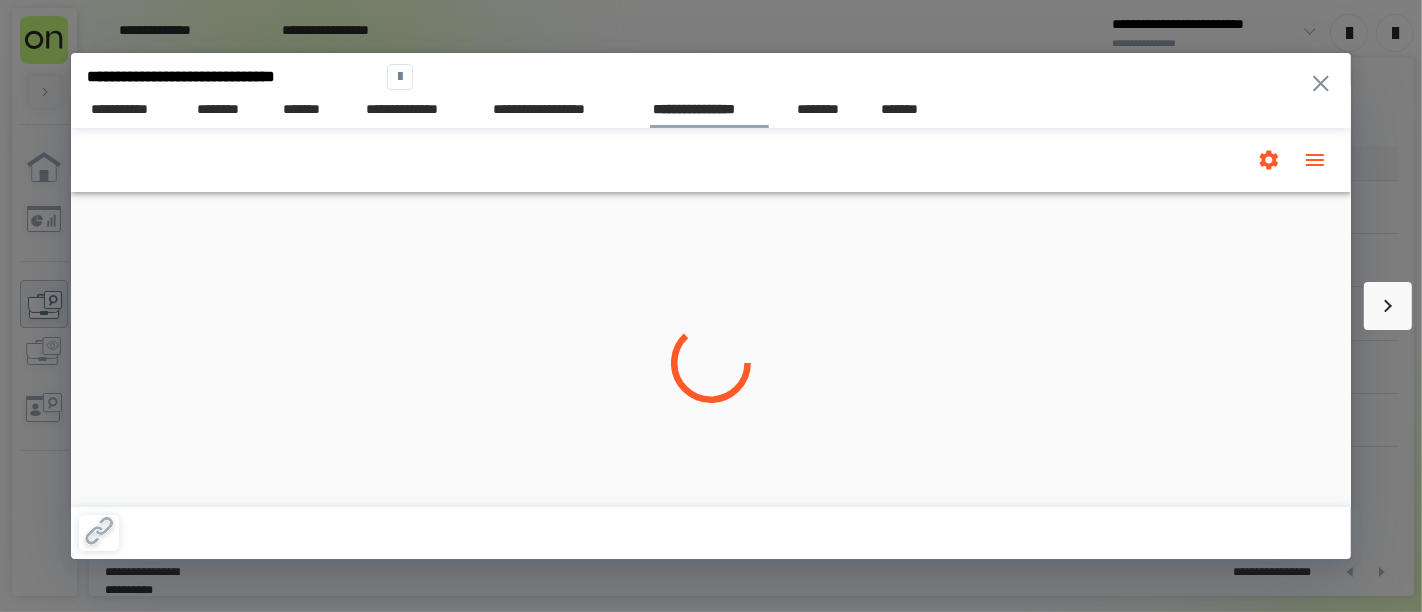 scroll, scrollTop: 0, scrollLeft: 0, axis: both 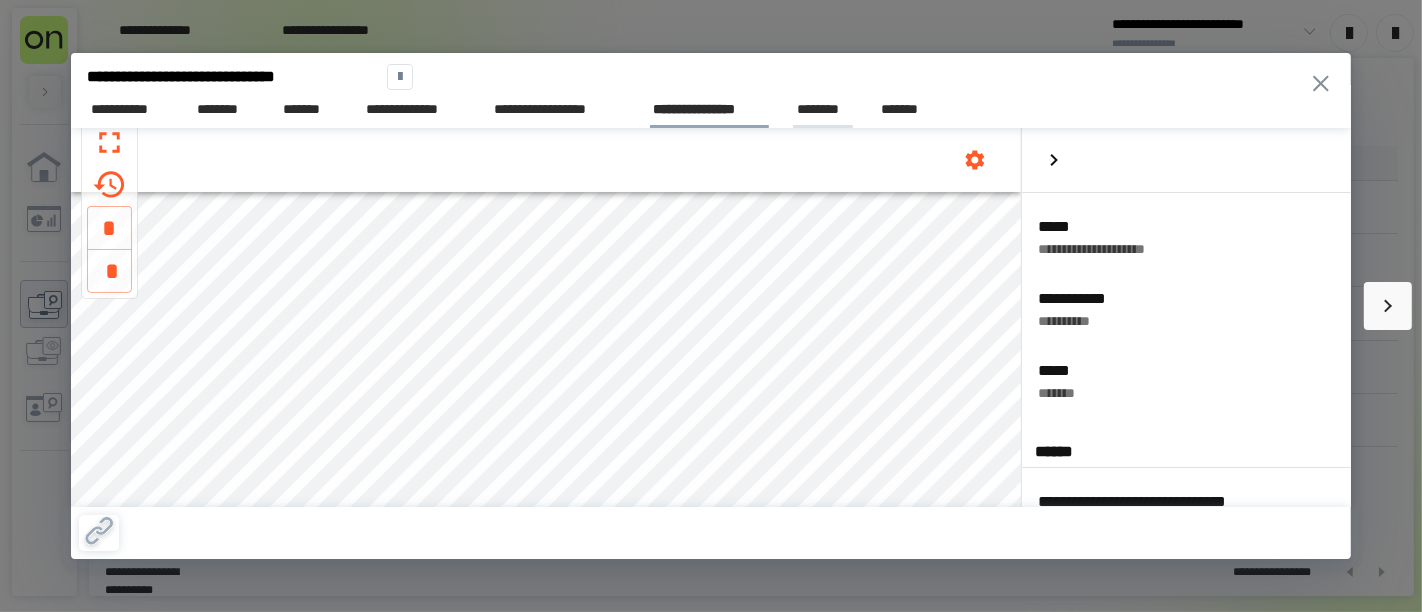 click on "********" at bounding box center (823, 109) 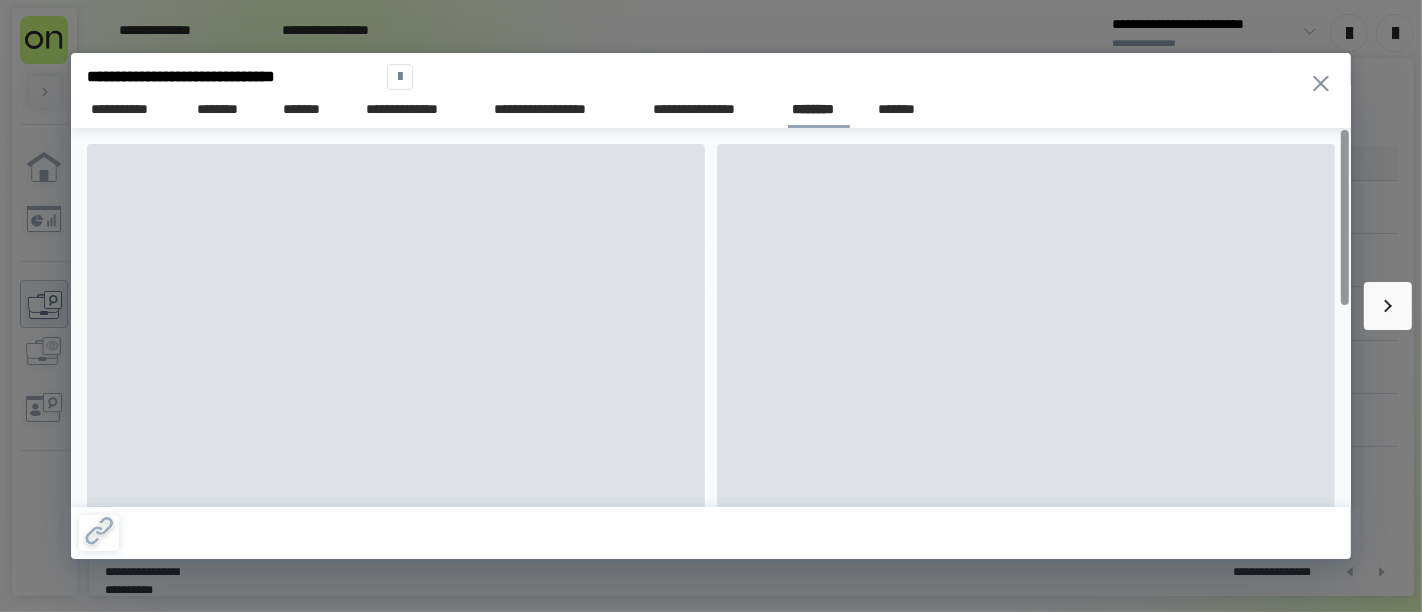 scroll, scrollTop: 0, scrollLeft: 0, axis: both 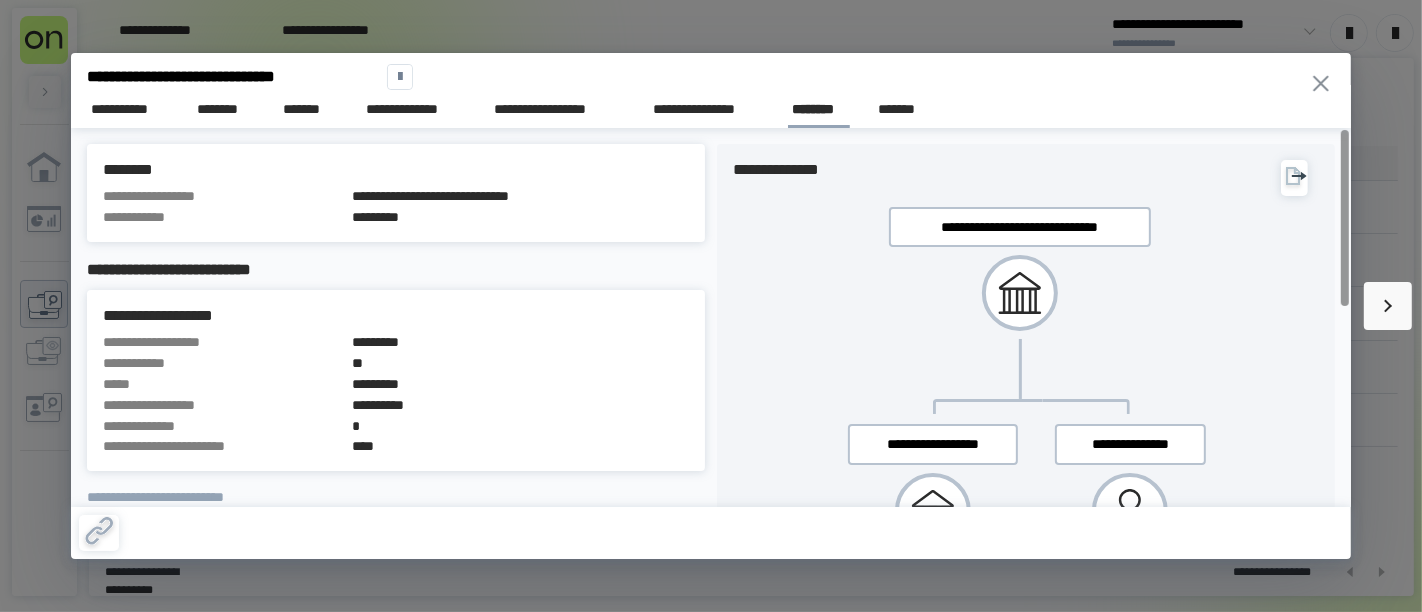 click 